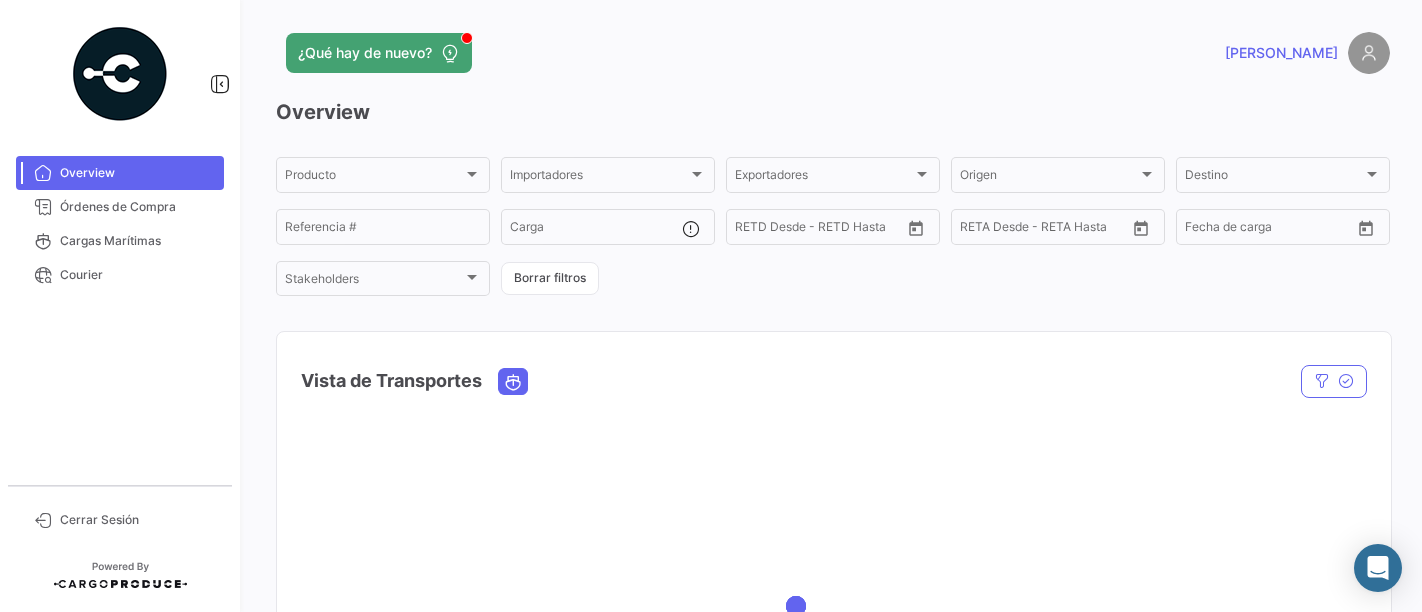 scroll, scrollTop: 0, scrollLeft: 0, axis: both 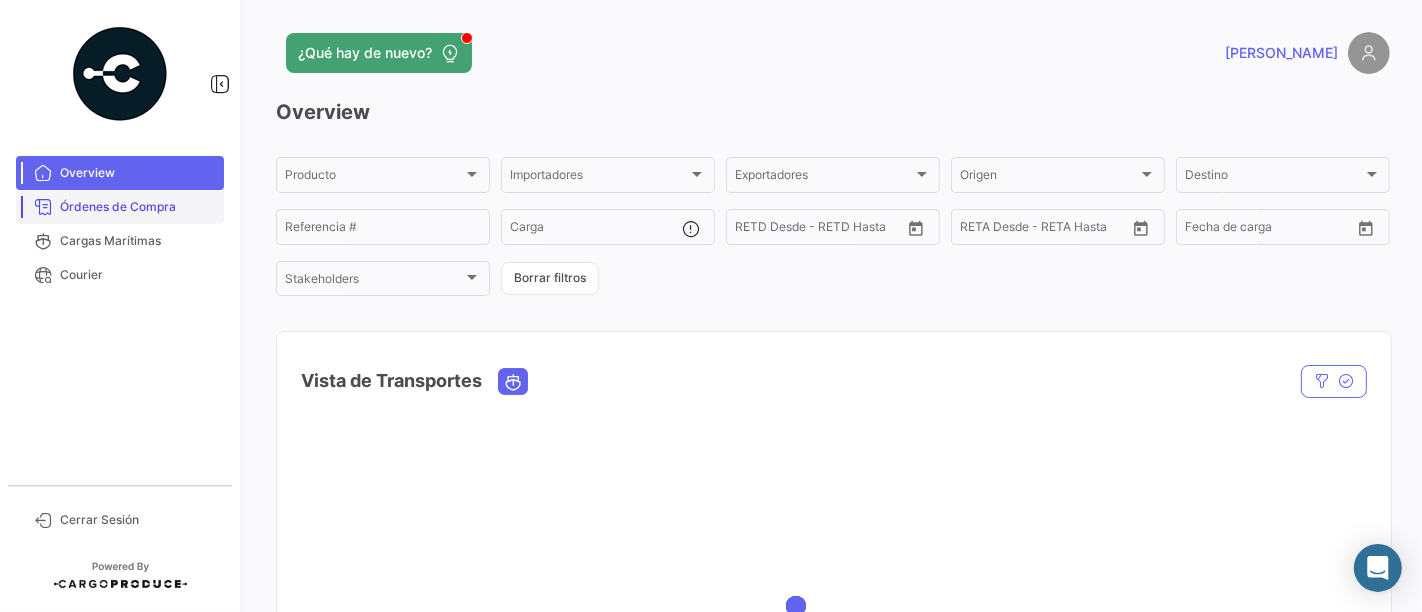 click on "Órdenes de Compra" at bounding box center [138, 207] 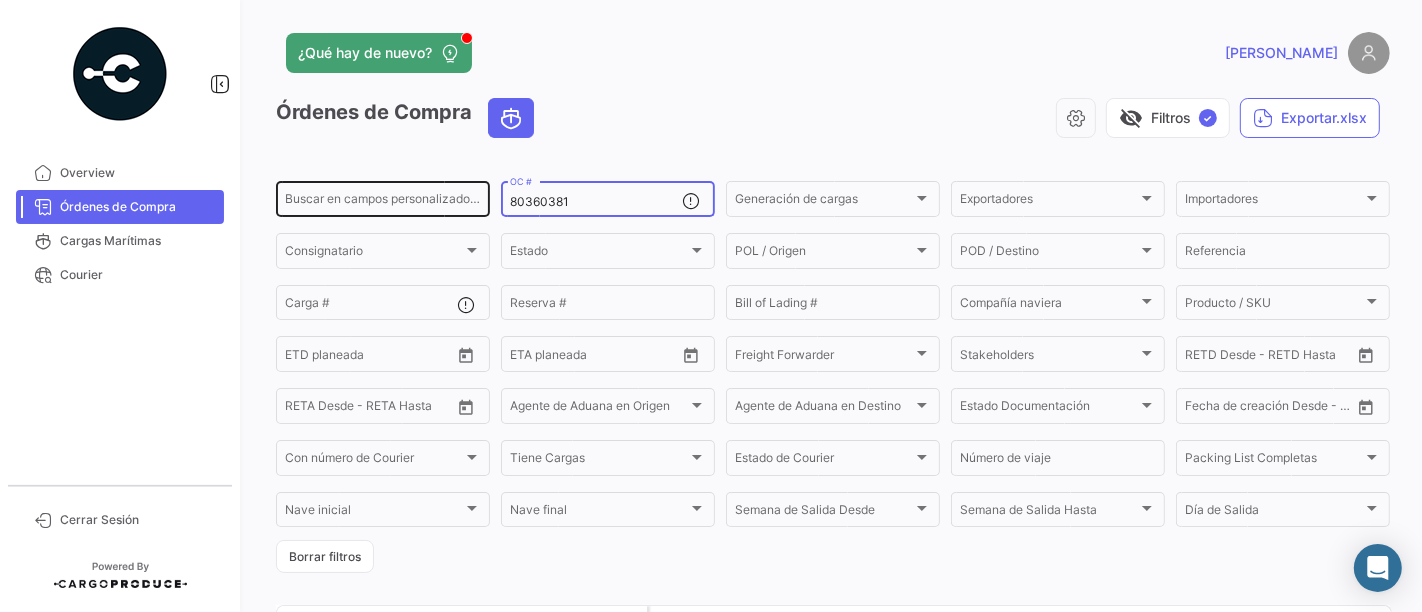drag, startPoint x: 582, startPoint y: 201, endPoint x: 422, endPoint y: 207, distance: 160.11246 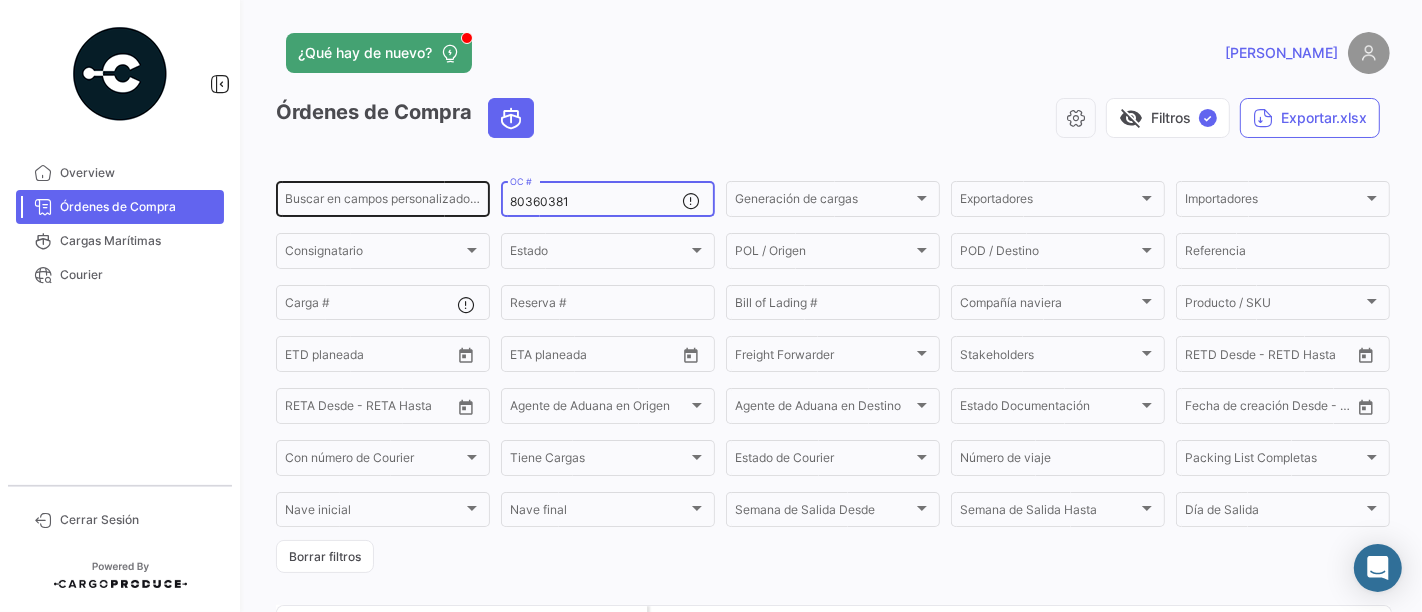 click on "Buscar en campos personalizados... 80360381  OC #  Generación de cargas Generación de cargas Exportadores Exportadores Importadores Importadores Consignatario Consignatario Estado Estado POL / Origen  POL / Origen  POD / Destino POD / Destino  Referencia  Carga # Reserva # Bill of Lading # Compañía naviera Compañía naviera Producto / SKU Producto / SKU Desde –  ETD planeada  Desde –  ETA planeada  Freight Forwarder Freight Forwarder Stakeholders Stakeholders Desde –  RETD Desde - RETD Hasta  Desde –  RETA Desde - RETA Hasta  Agente de Aduana en Origen Agente de Aduana en Origen Agente de Aduana en Destino Agente de Aduana en Destino Estado Documentación Estado Documentación Desde –  Fecha de creación Desde - Hasta  Con número de Courier Con número de Courier Tiene Cargas Tiene Cargas Estado de Courier Estado de Courier Número de viaje Packing List Completas Packing List Completas Nave inicial Nave inicial Nave final Nave final Semana de Salida
Desde Día de Salida" 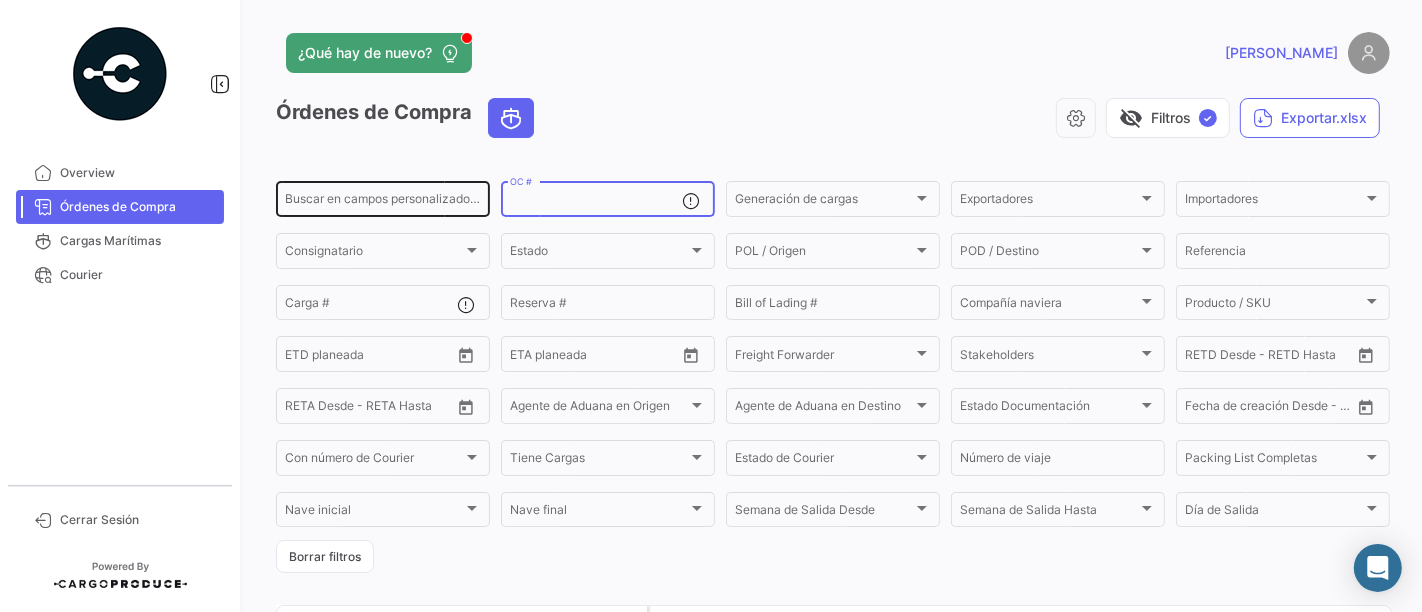 paste on "80356732" 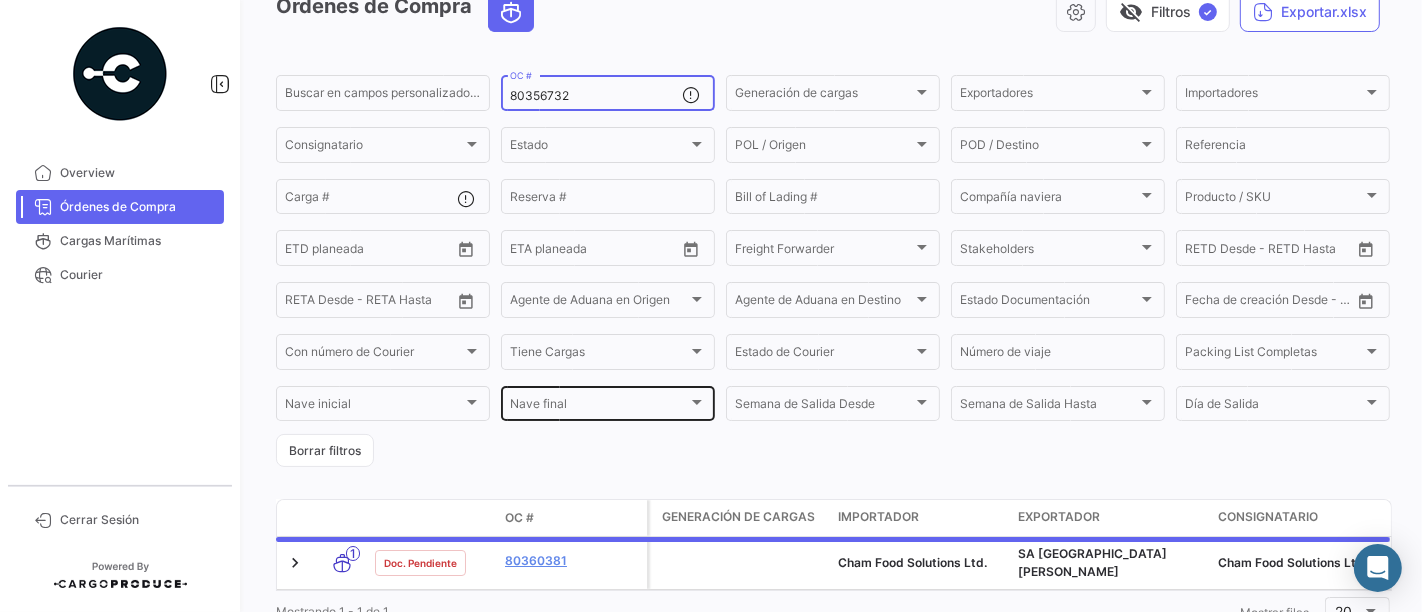 scroll, scrollTop: 183, scrollLeft: 0, axis: vertical 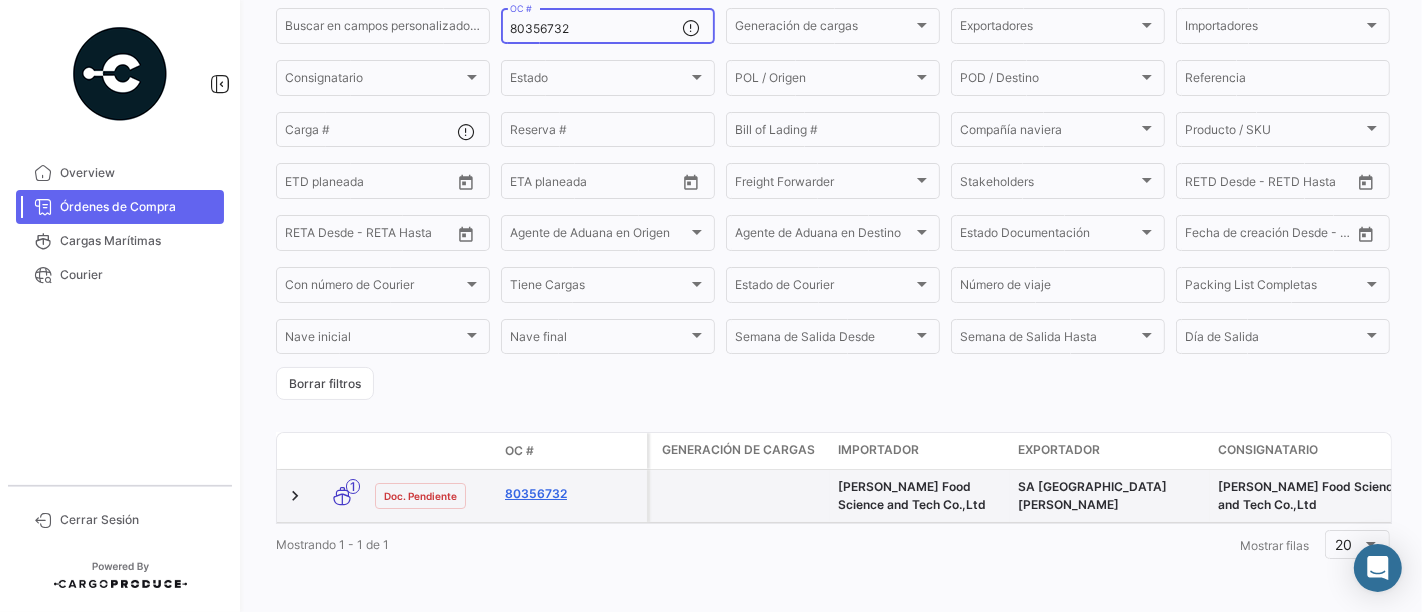 type on "80356732" 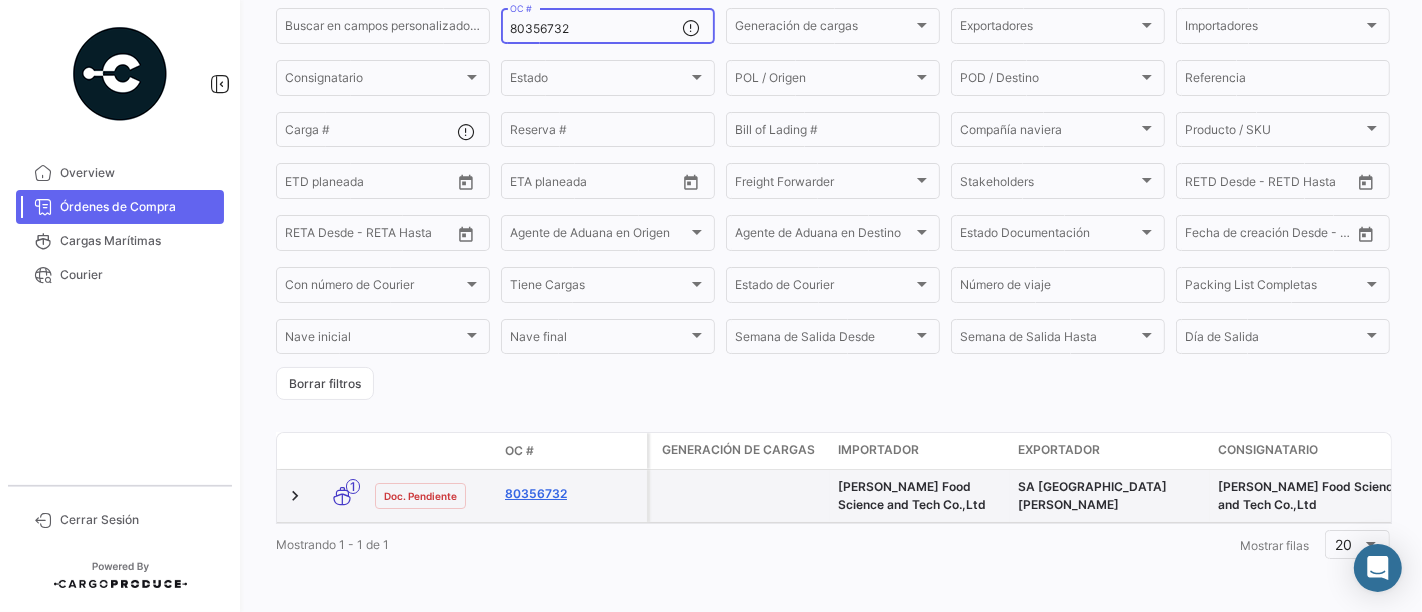 click on "80356732" 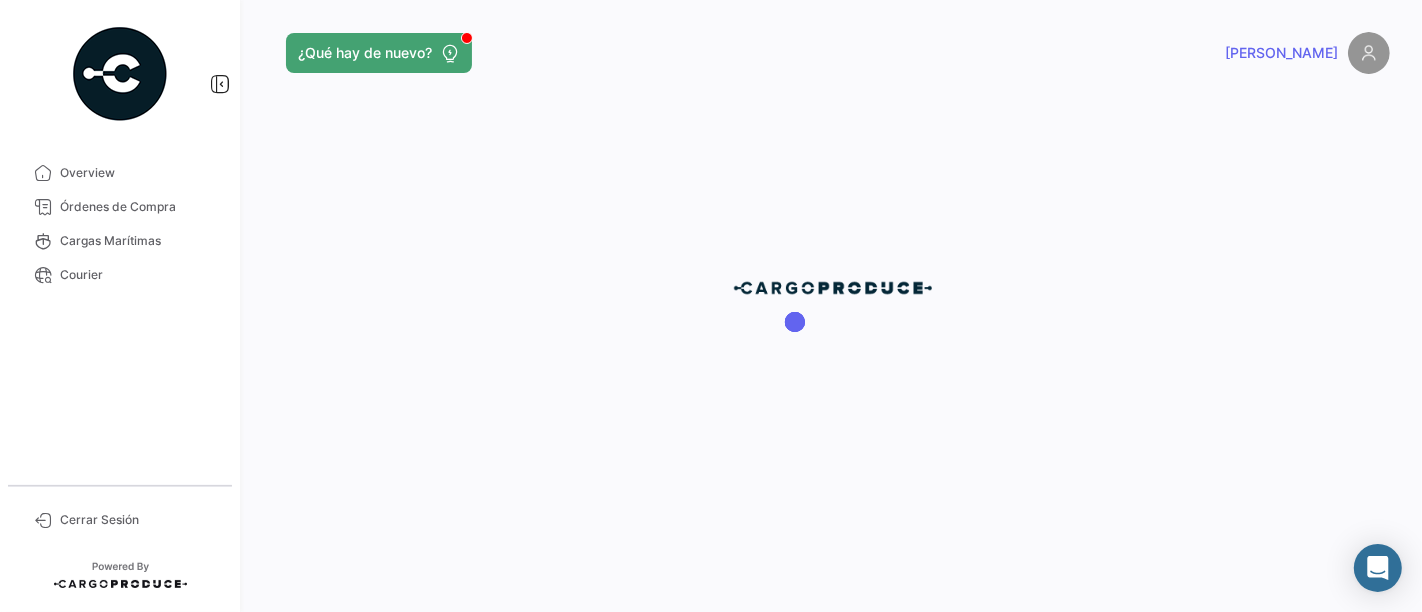 scroll, scrollTop: 0, scrollLeft: 0, axis: both 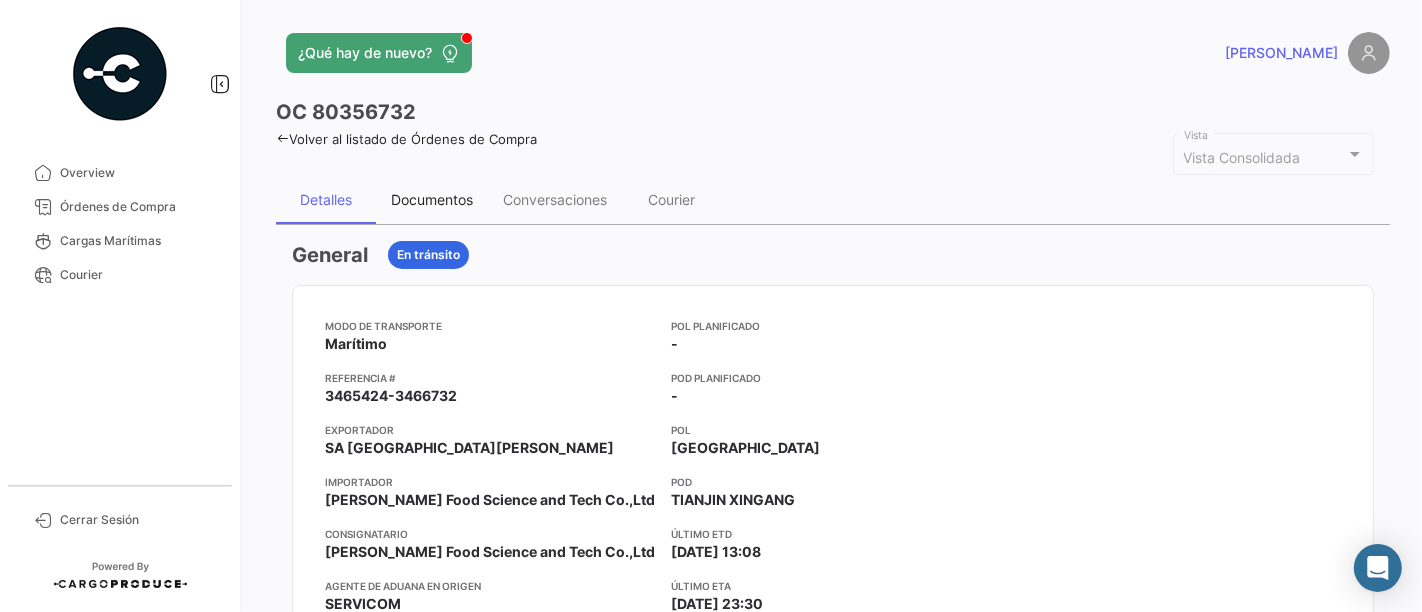 click on "Documentos" at bounding box center [432, 199] 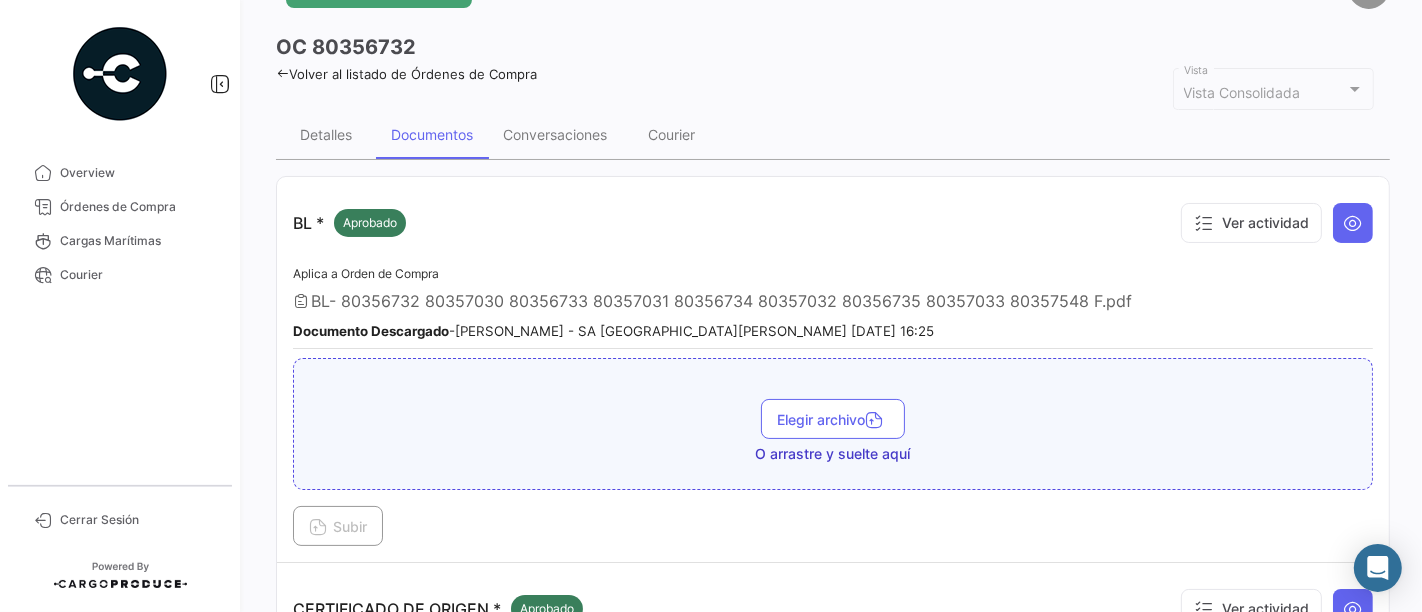 scroll, scrollTop: 111, scrollLeft: 0, axis: vertical 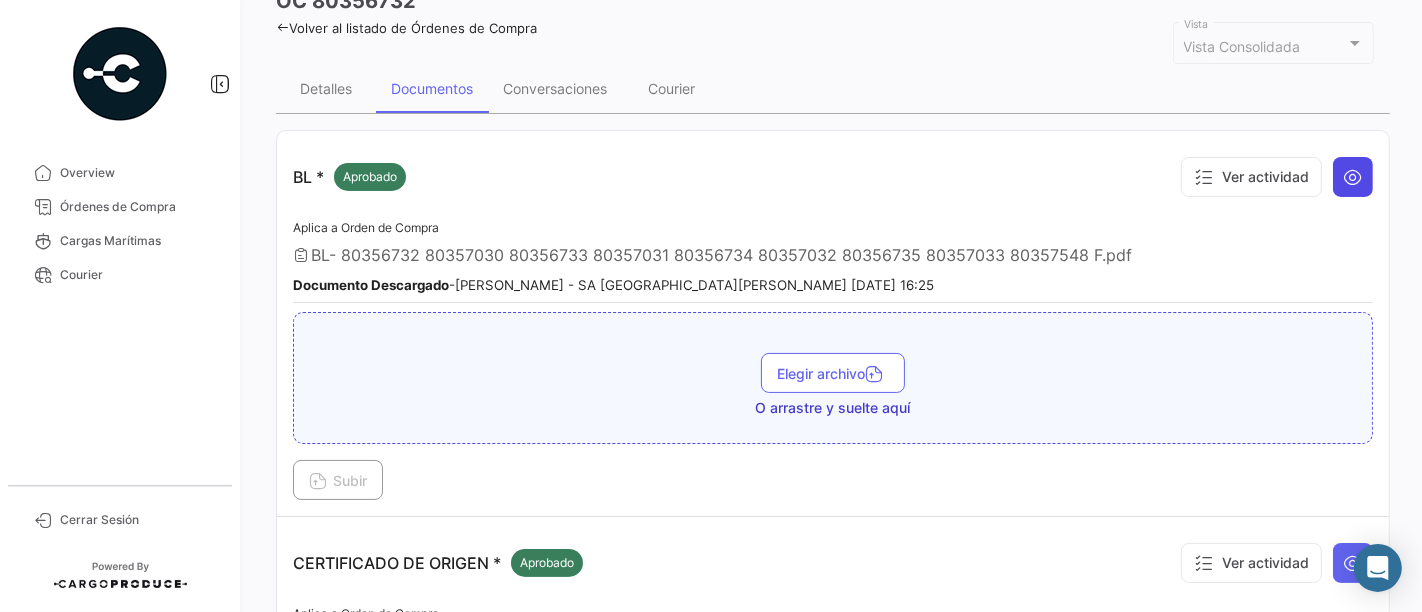 click at bounding box center (1353, 177) 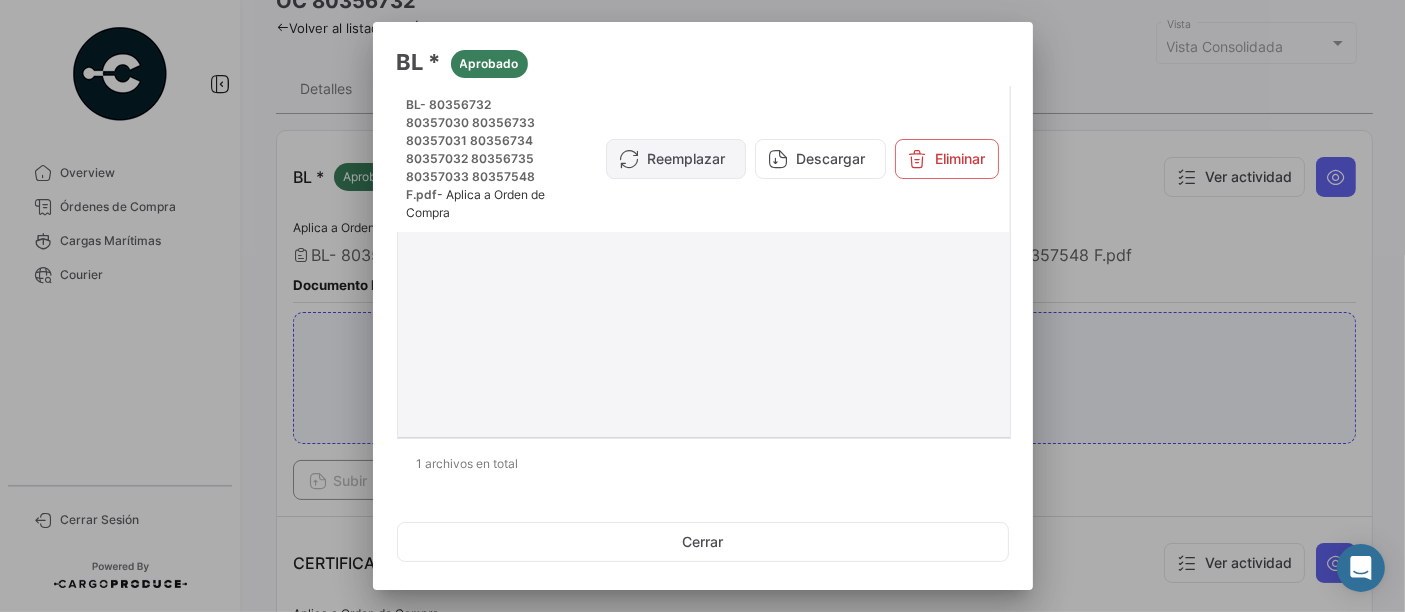 click on "Reemplazar" at bounding box center (676, 159) 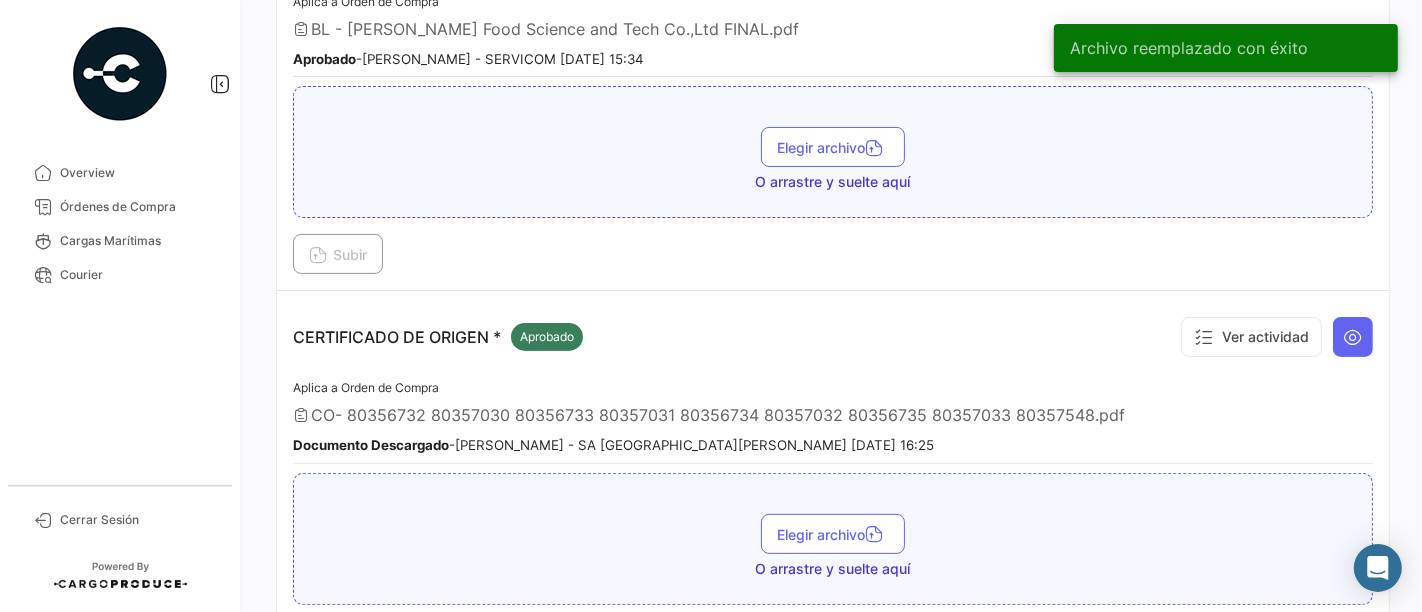 scroll, scrollTop: 444, scrollLeft: 0, axis: vertical 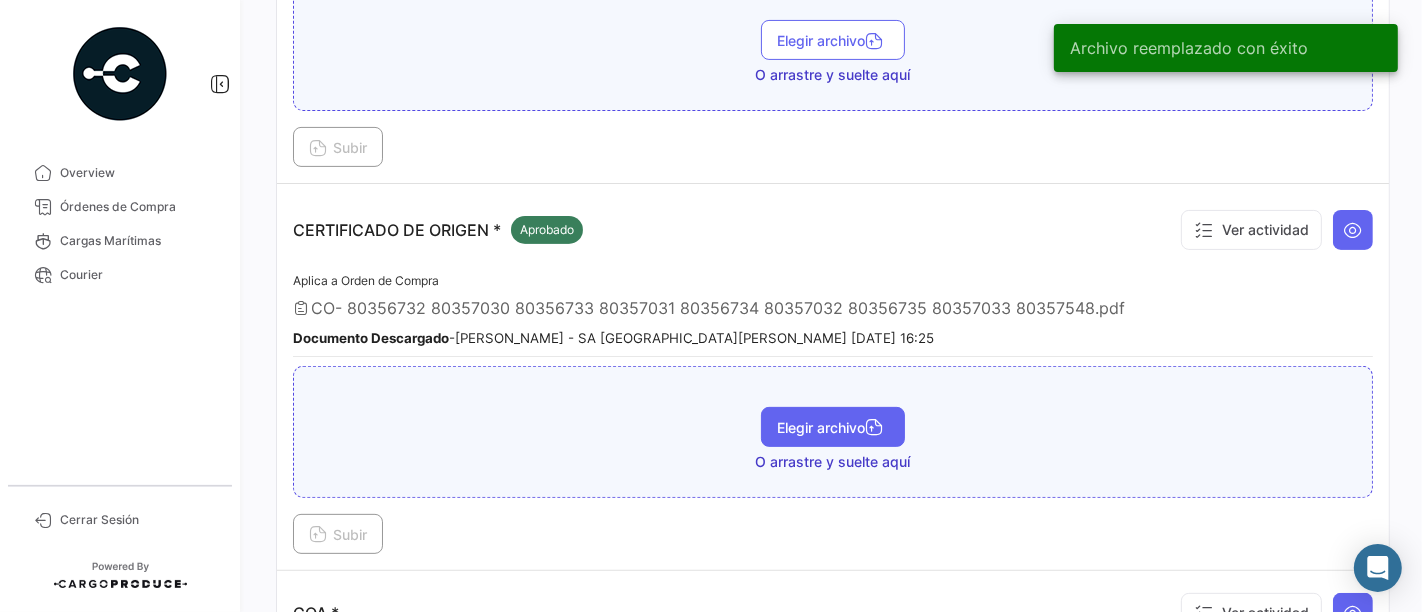 click on "Elegir archivo" at bounding box center (833, 427) 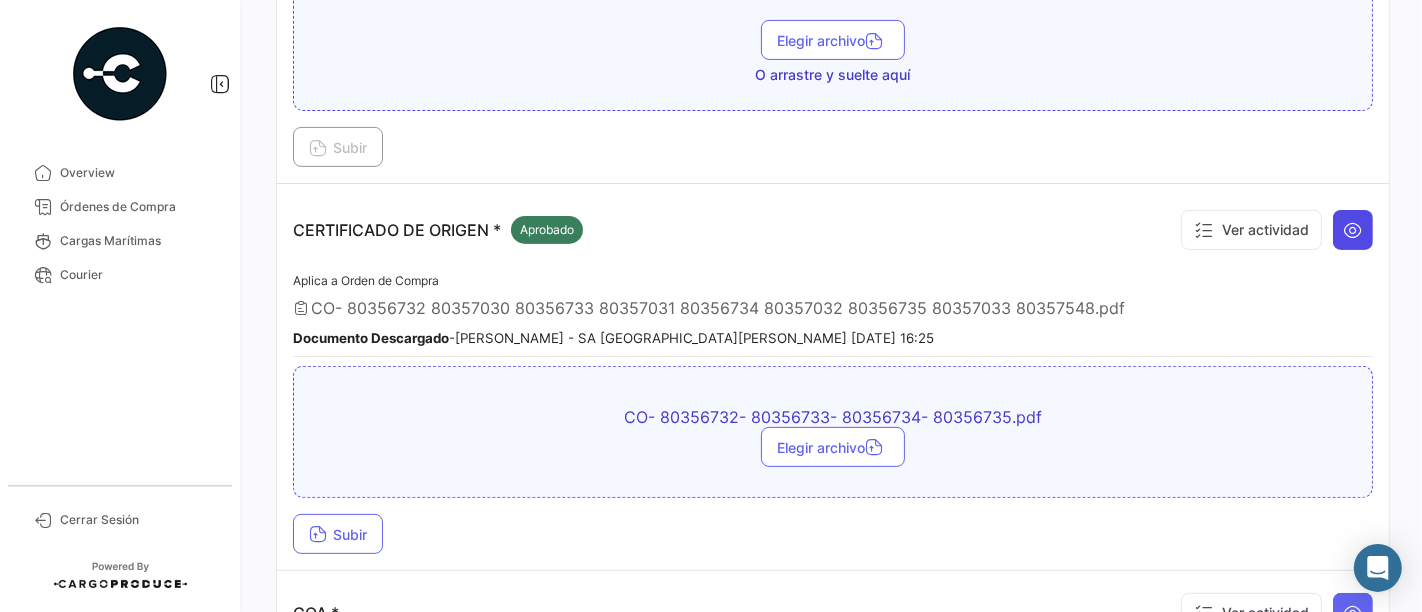 click at bounding box center (1353, 230) 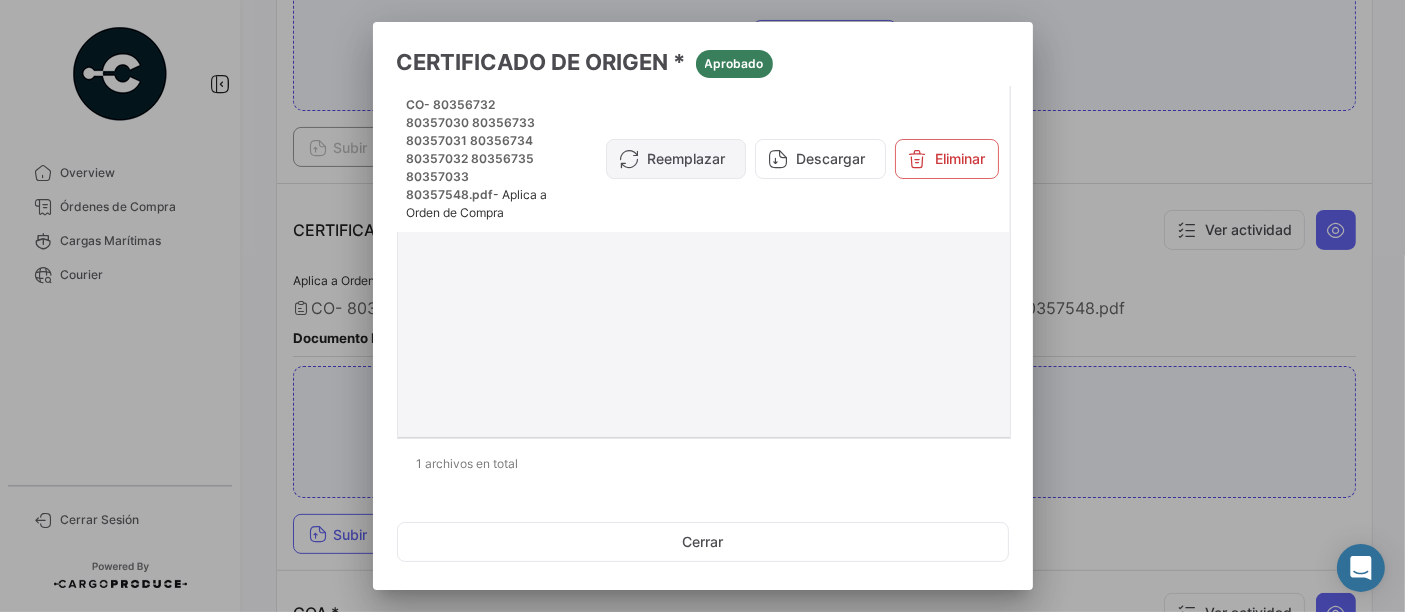 click on "Reemplazar" at bounding box center (676, 159) 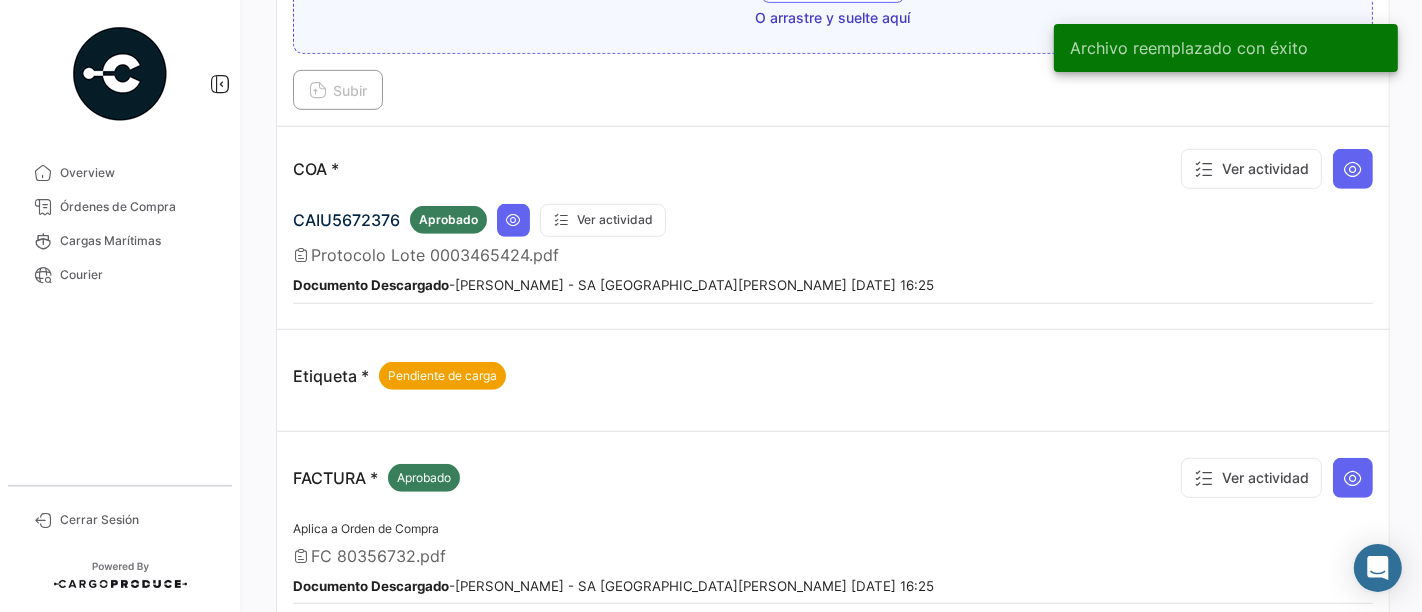 scroll, scrollTop: 1000, scrollLeft: 0, axis: vertical 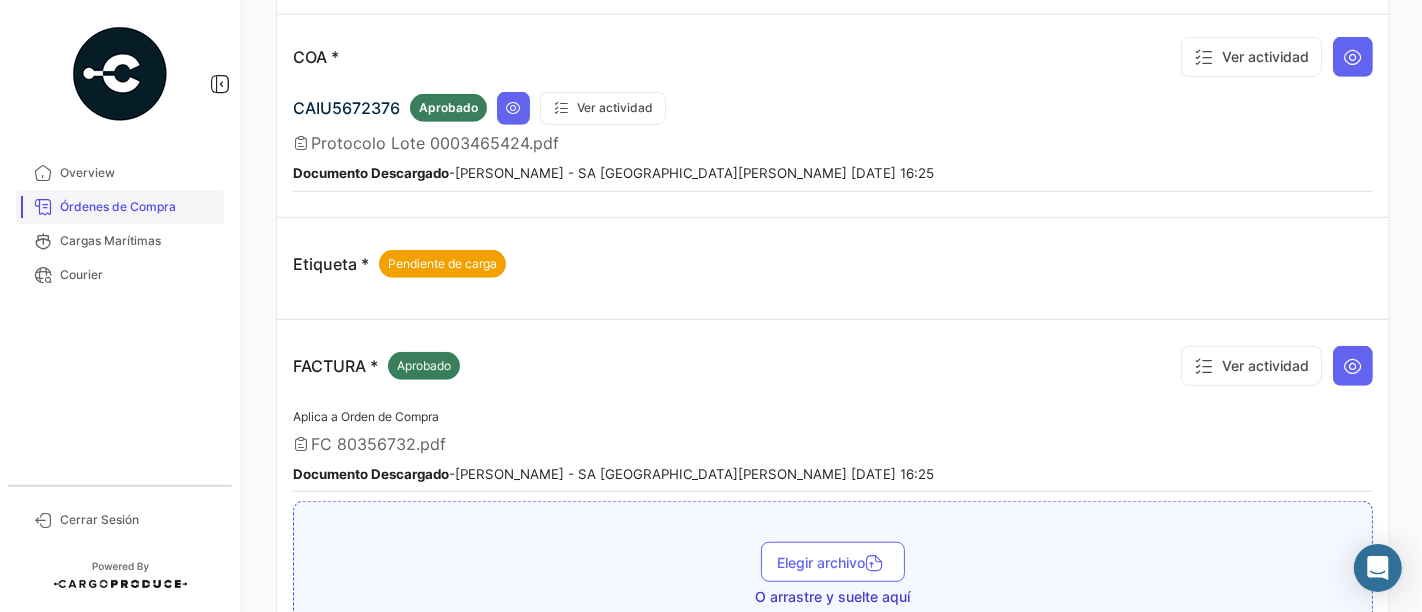 click on "Órdenes de Compra" at bounding box center (138, 207) 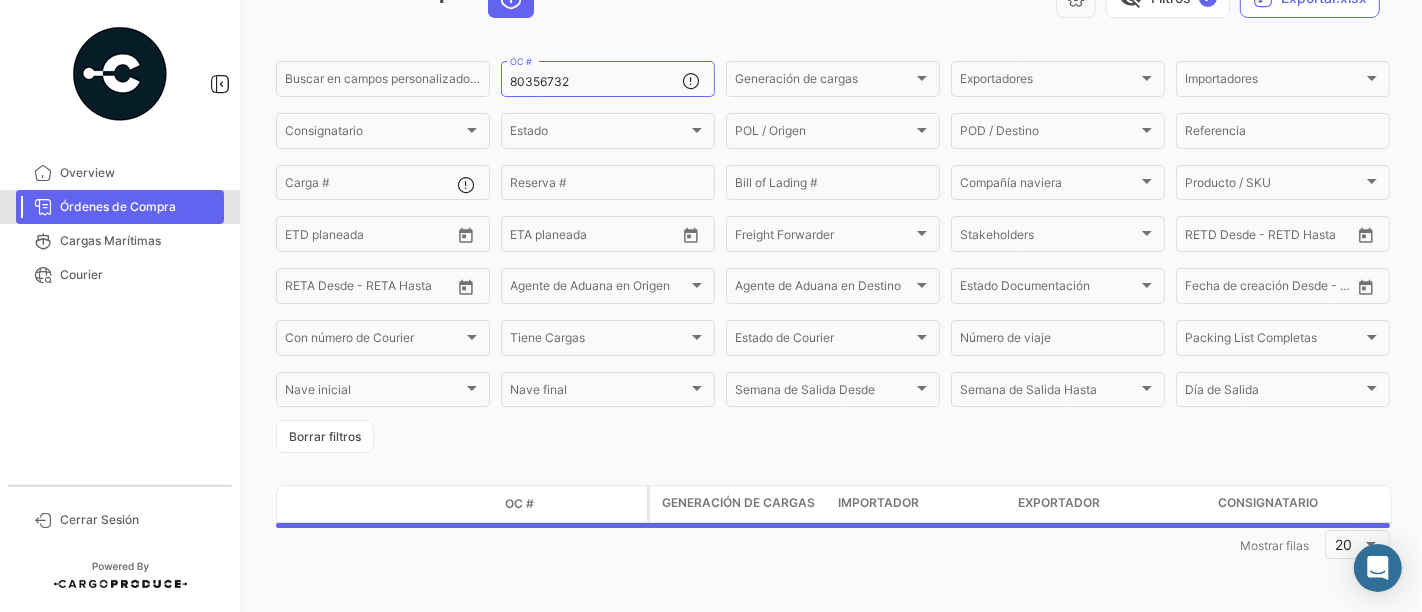 scroll, scrollTop: 0, scrollLeft: 0, axis: both 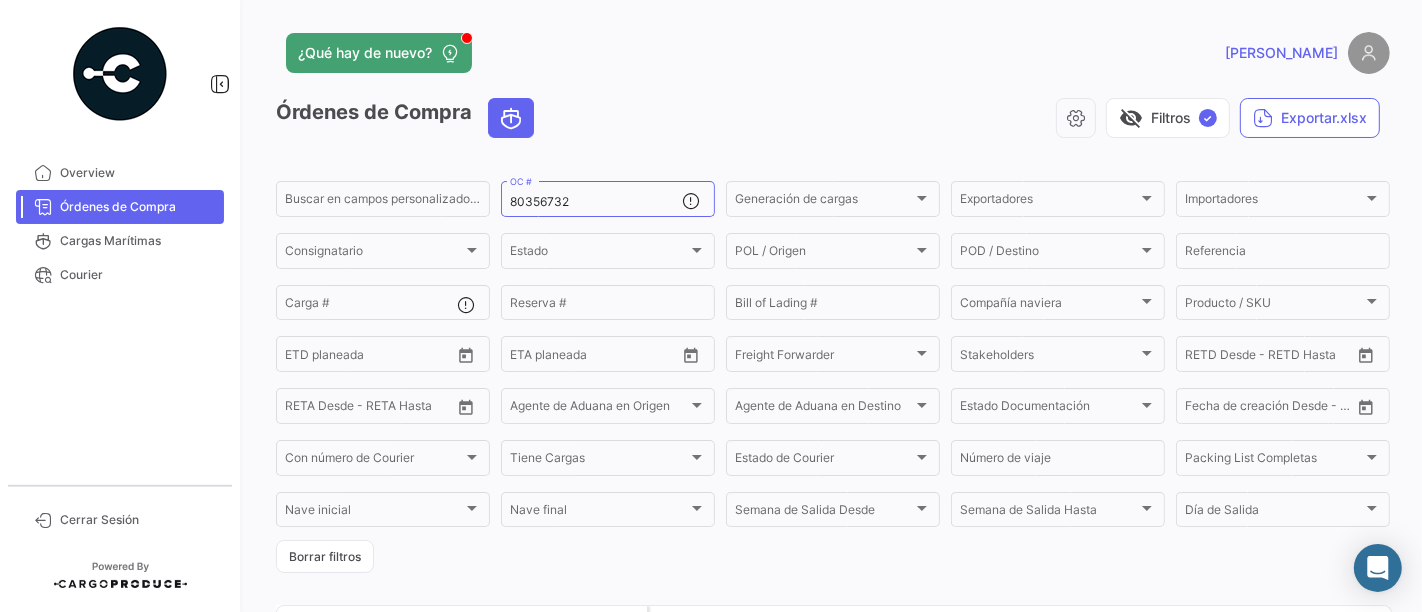 drag, startPoint x: 575, startPoint y: 202, endPoint x: 428, endPoint y: 218, distance: 147.86818 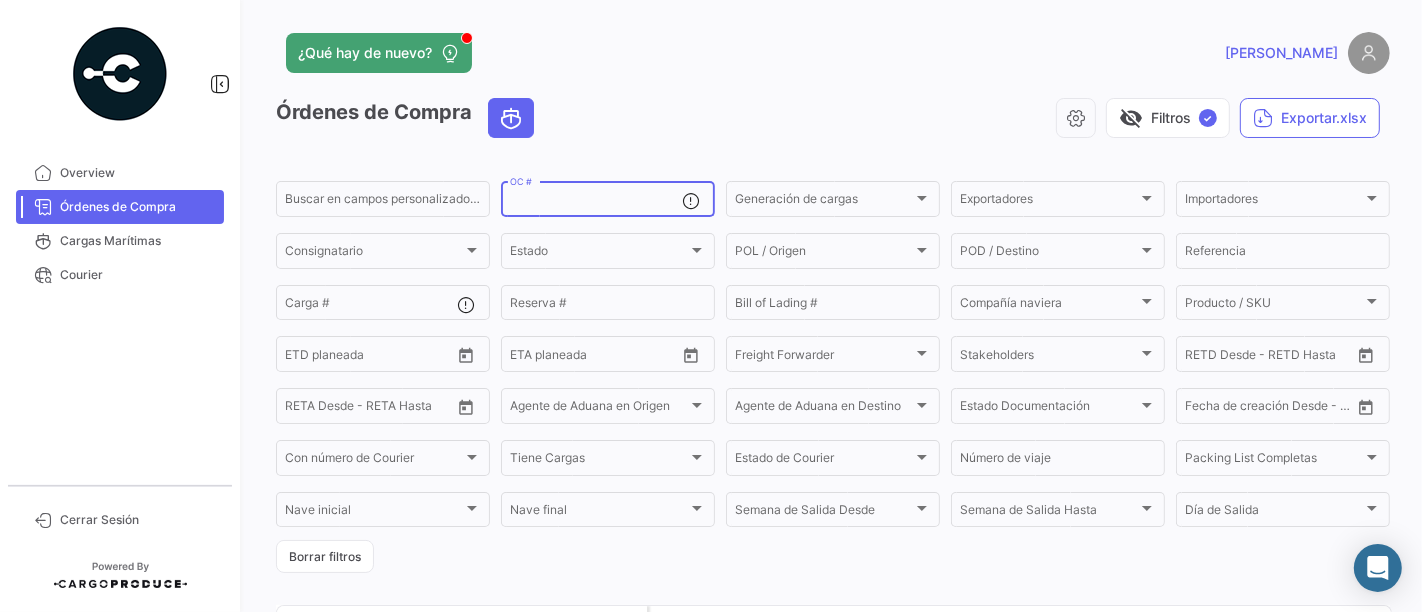 paste on "80356733" 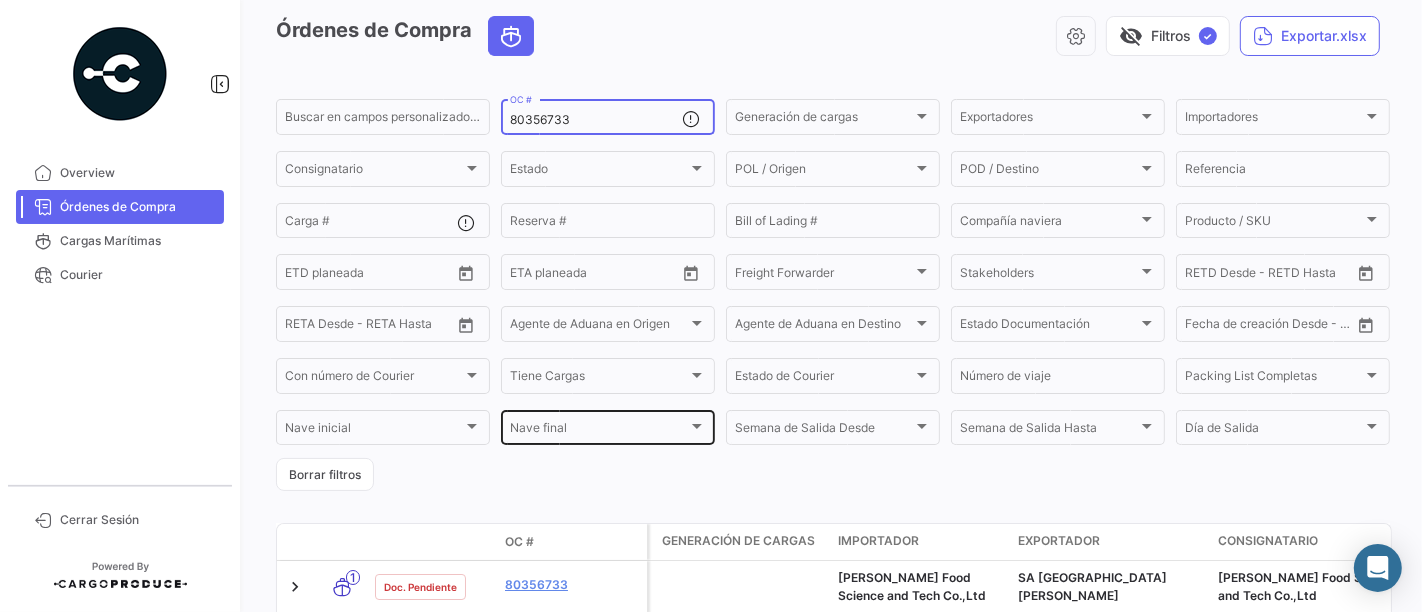 scroll, scrollTop: 191, scrollLeft: 0, axis: vertical 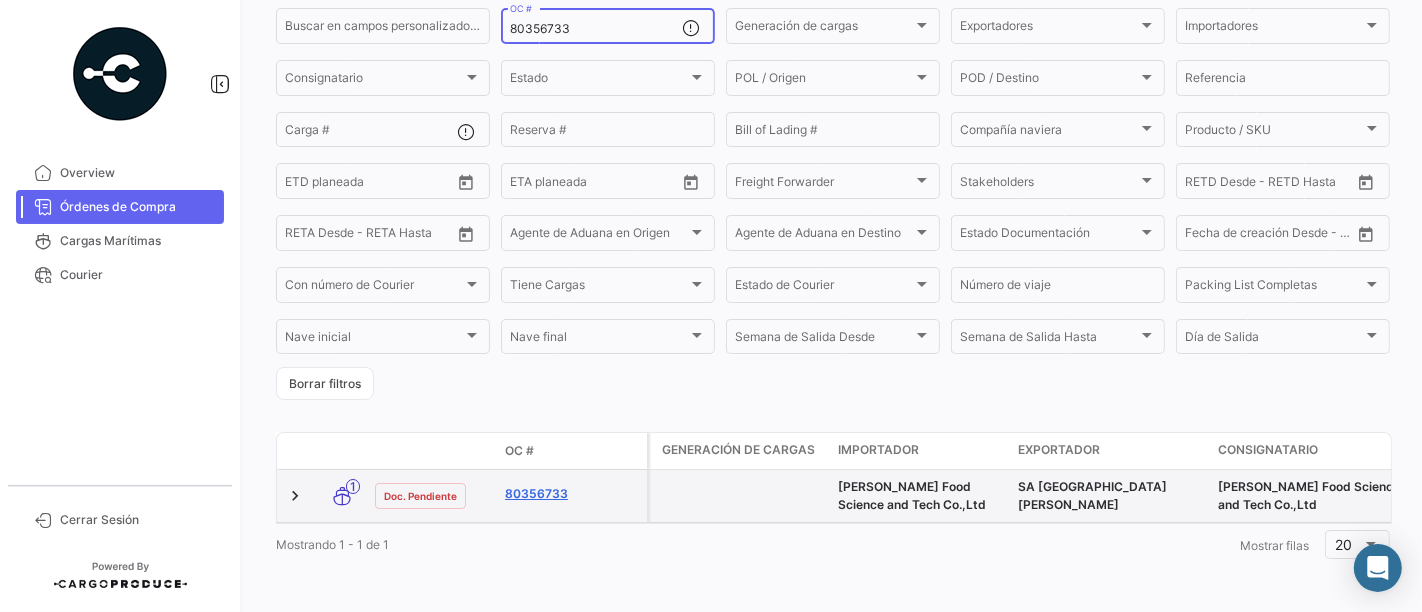 type on "80356733" 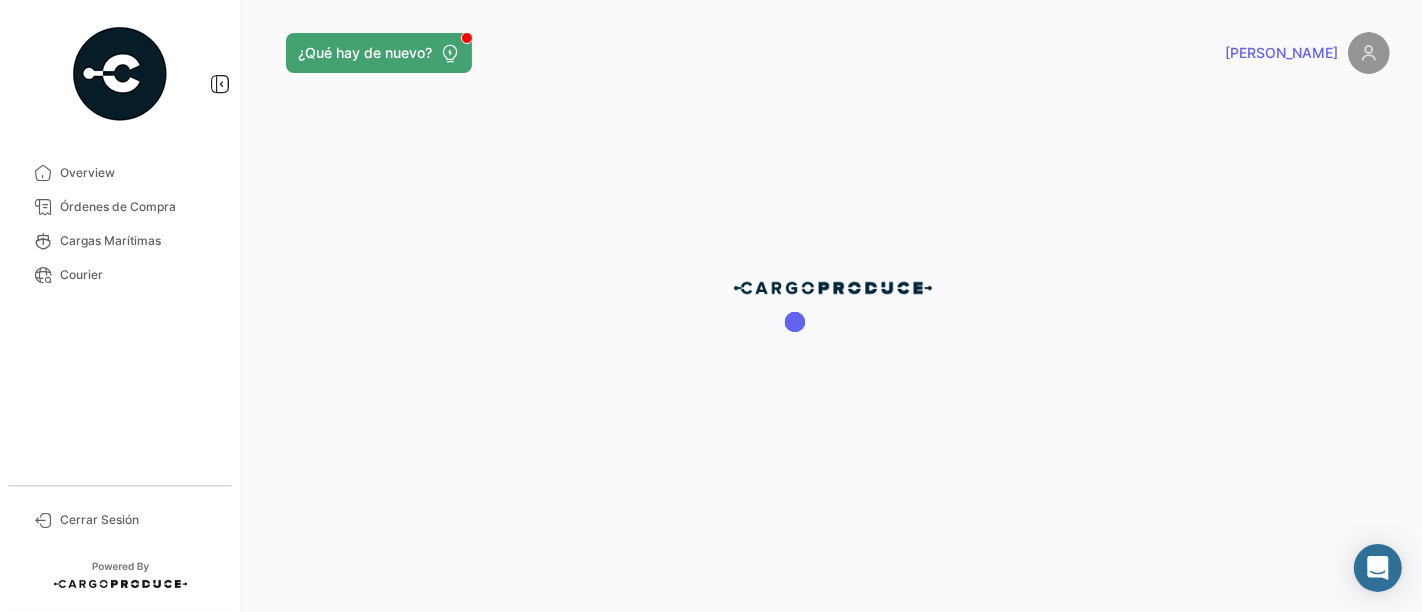 scroll, scrollTop: 0, scrollLeft: 0, axis: both 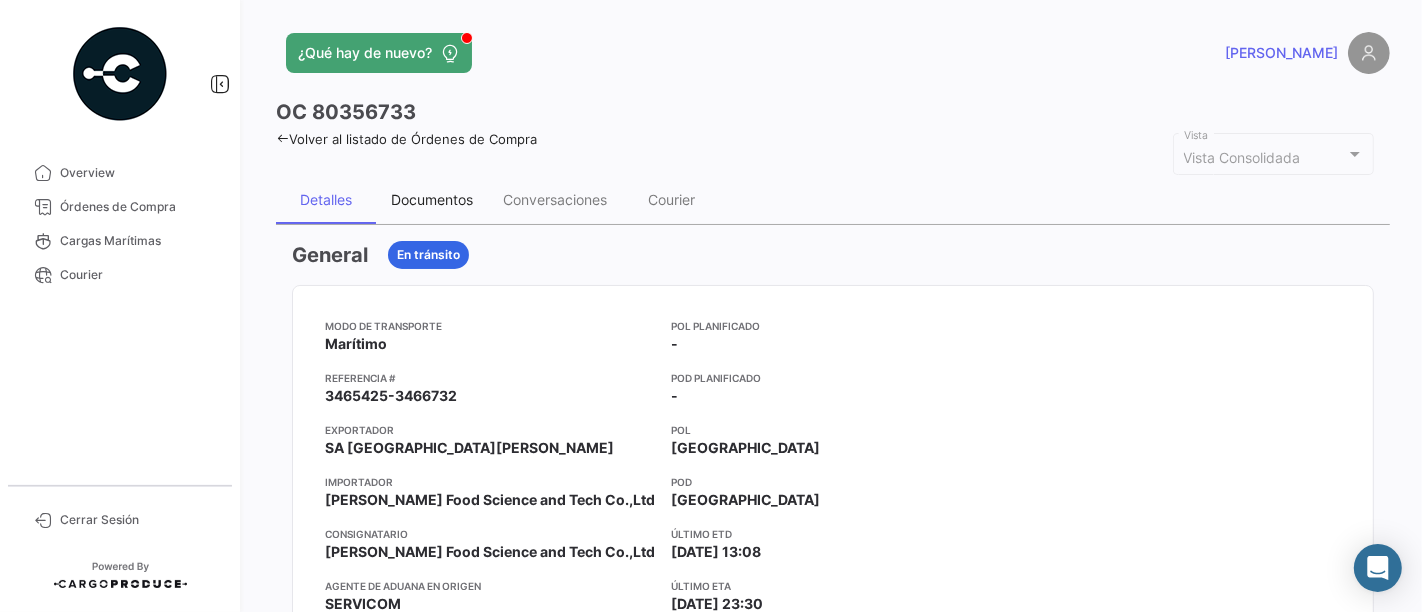 click on "Documentos" at bounding box center (432, 199) 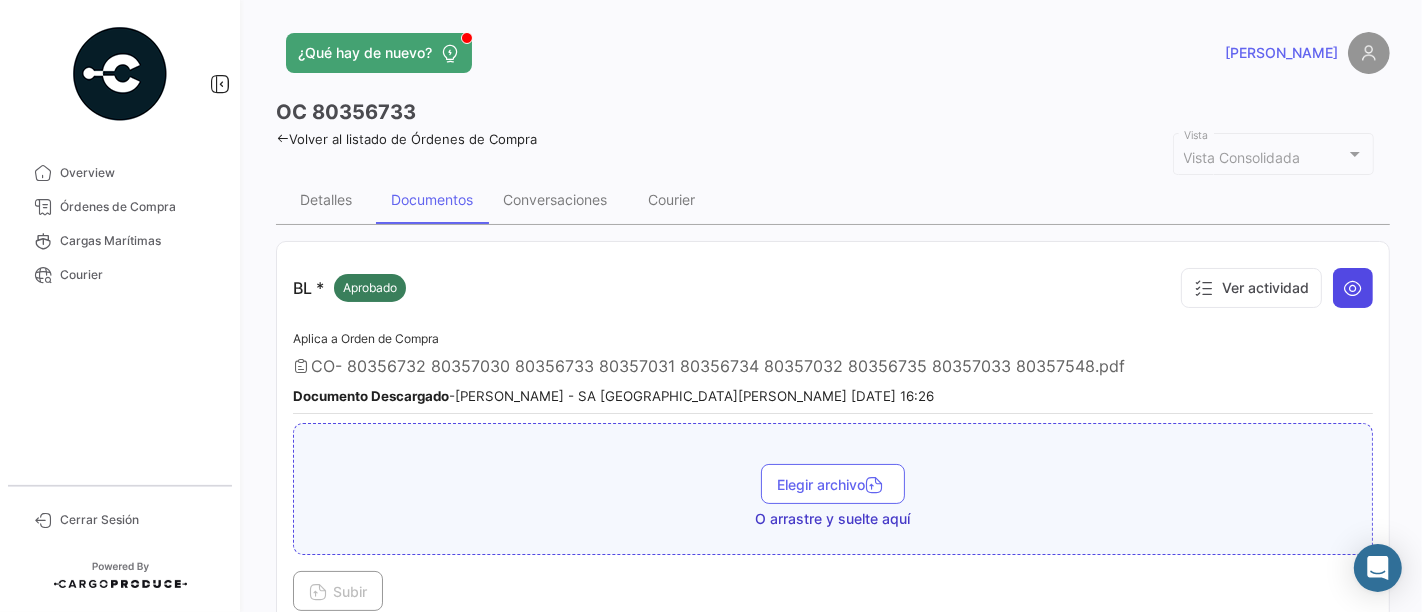 click at bounding box center [1353, 288] 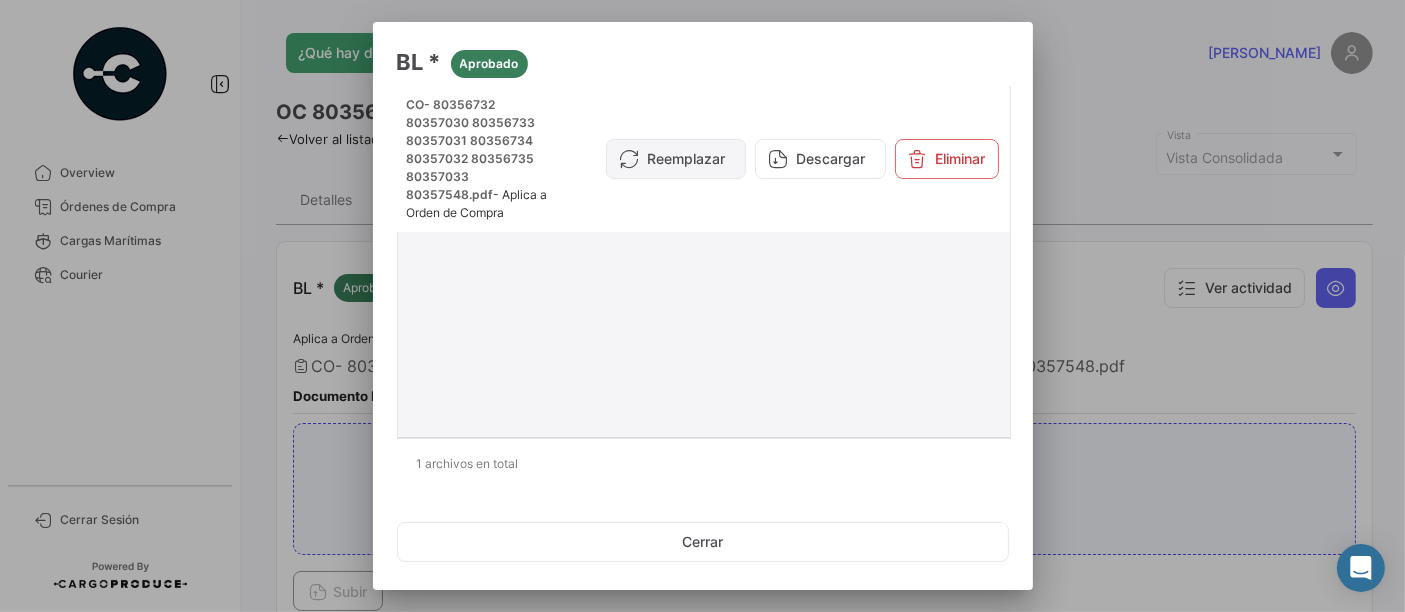 click on "Reemplazar" at bounding box center [676, 159] 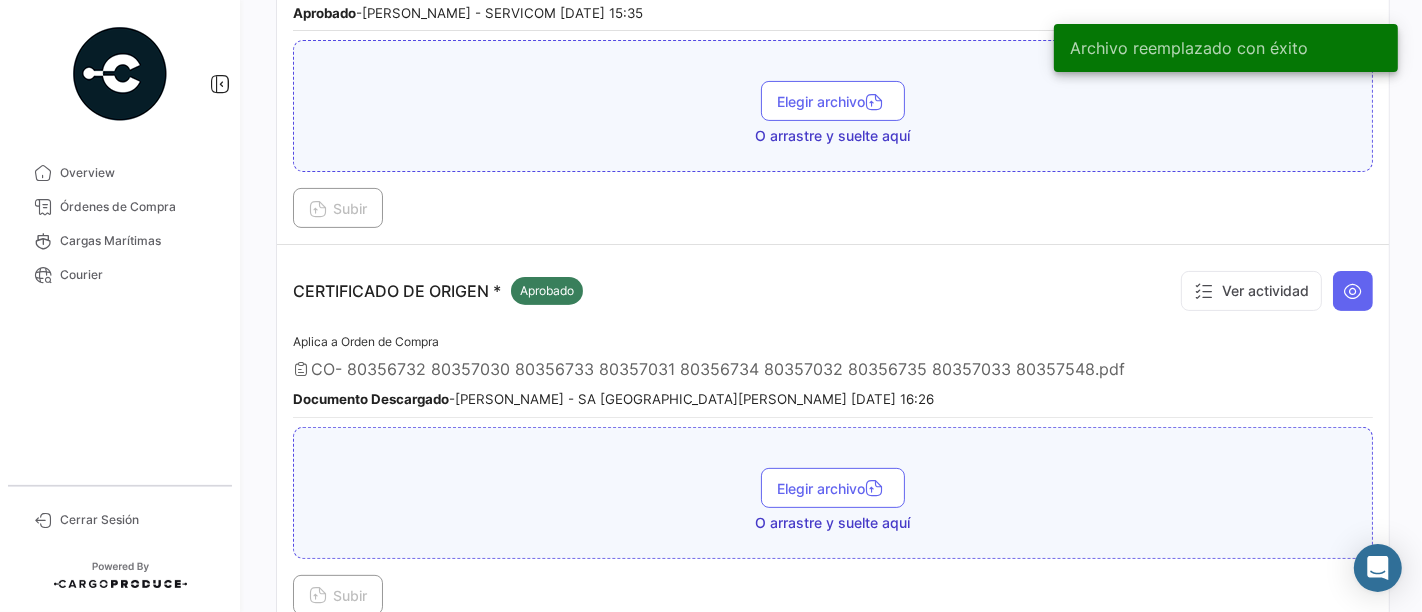 scroll, scrollTop: 444, scrollLeft: 0, axis: vertical 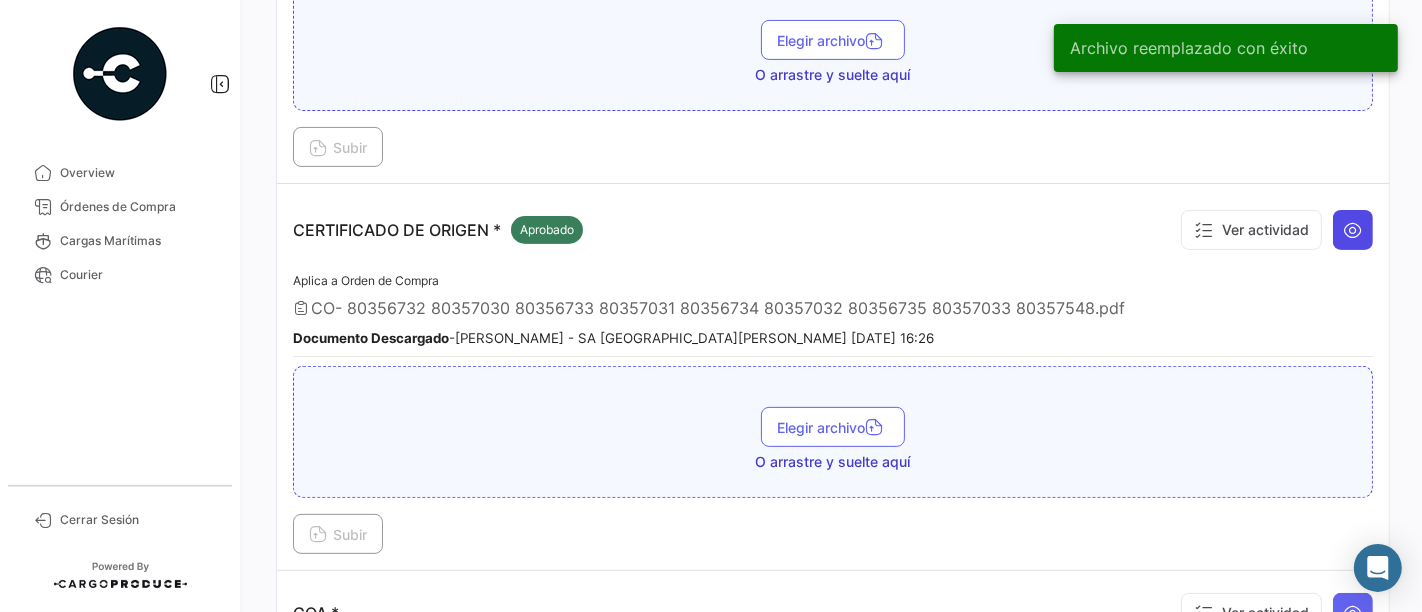 click at bounding box center [1353, 230] 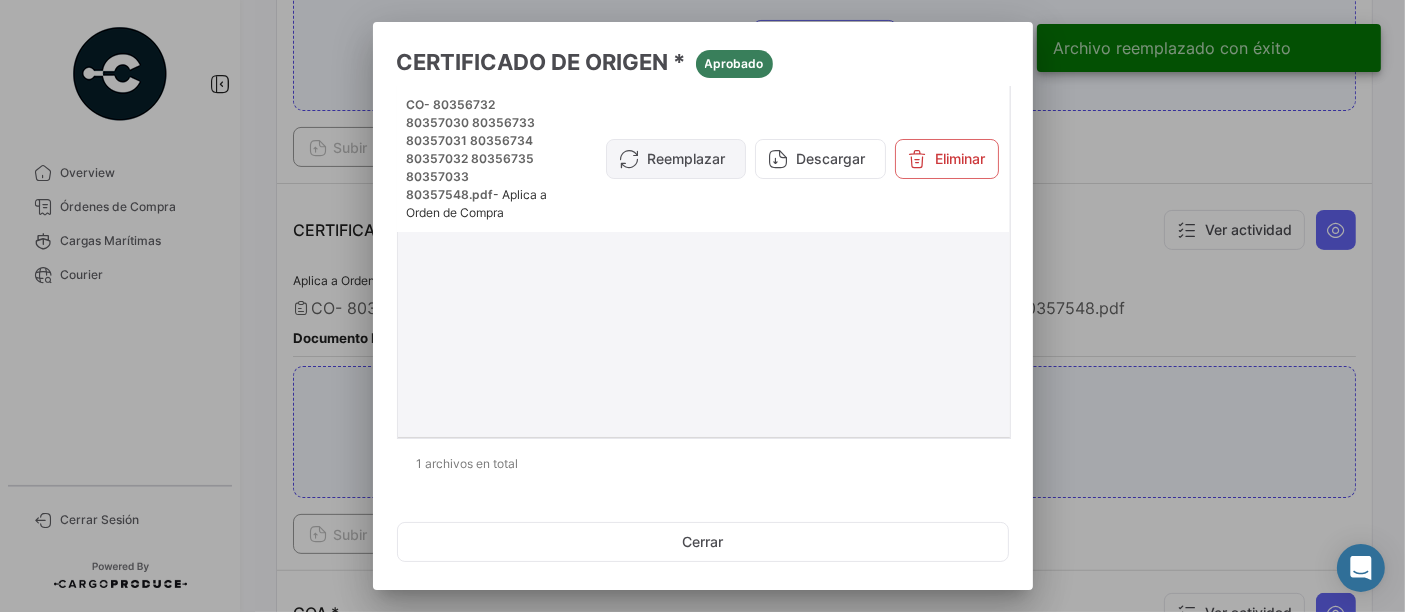 click on "Reemplazar" at bounding box center (676, 159) 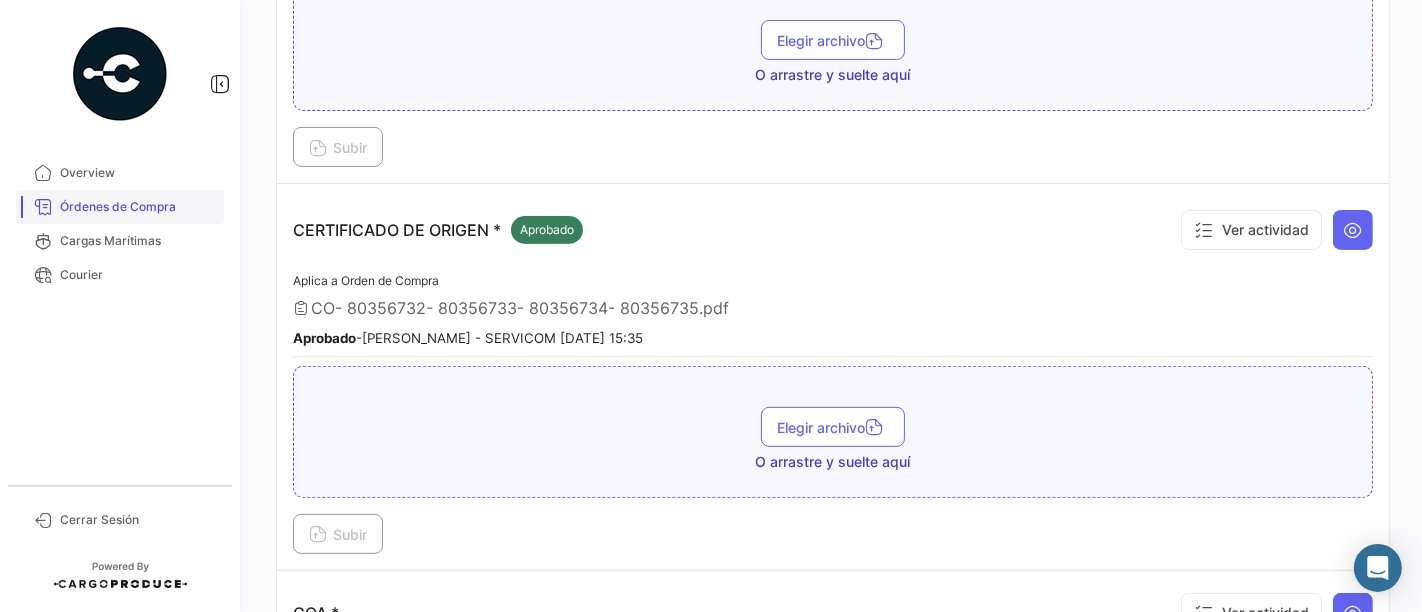 click on "Órdenes de Compra" at bounding box center [138, 207] 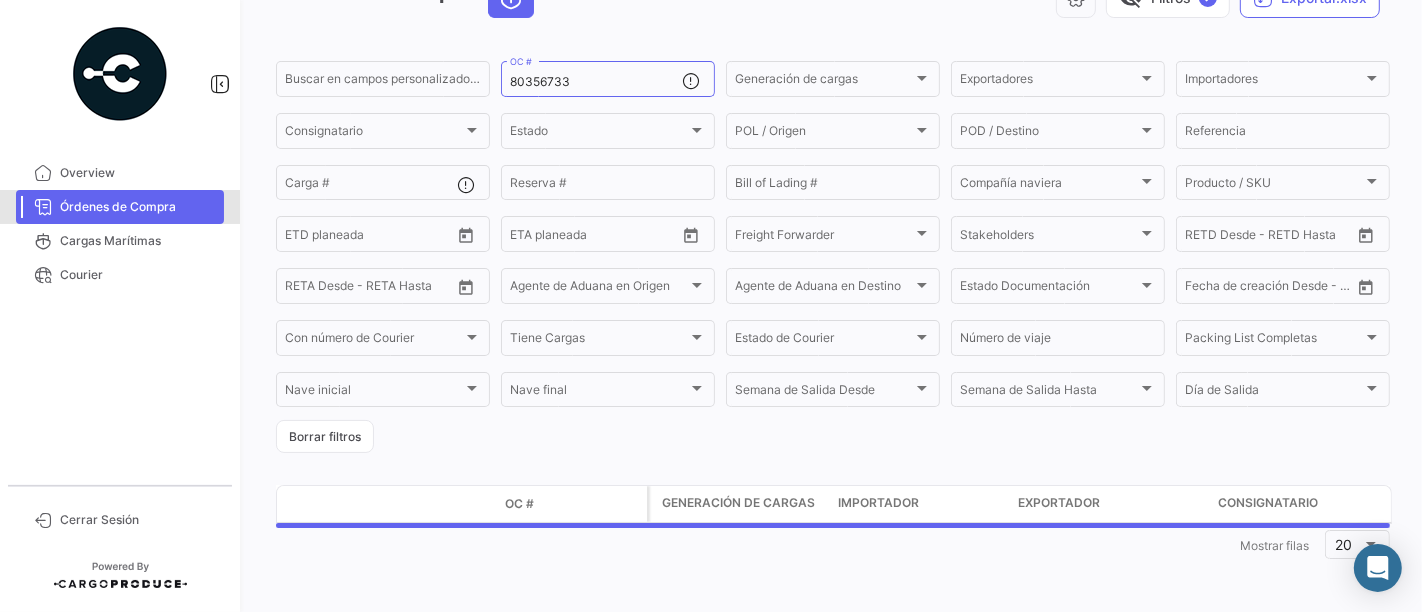 scroll, scrollTop: 0, scrollLeft: 0, axis: both 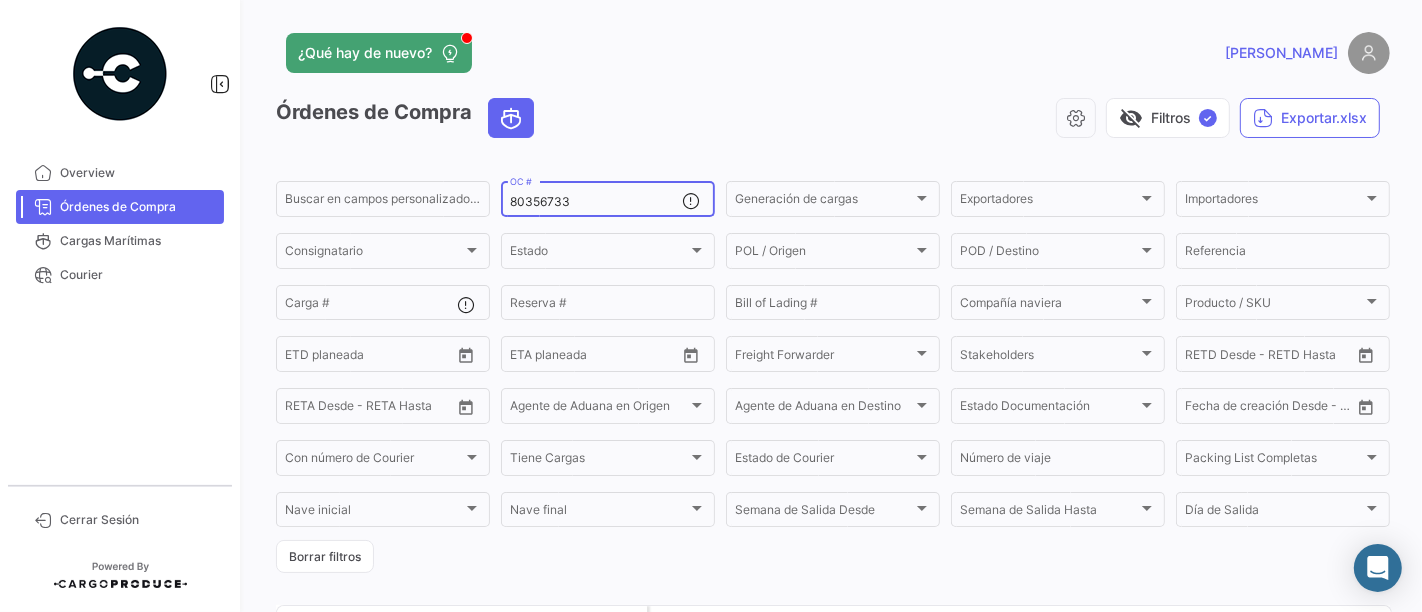 click on "80356733  OC #" 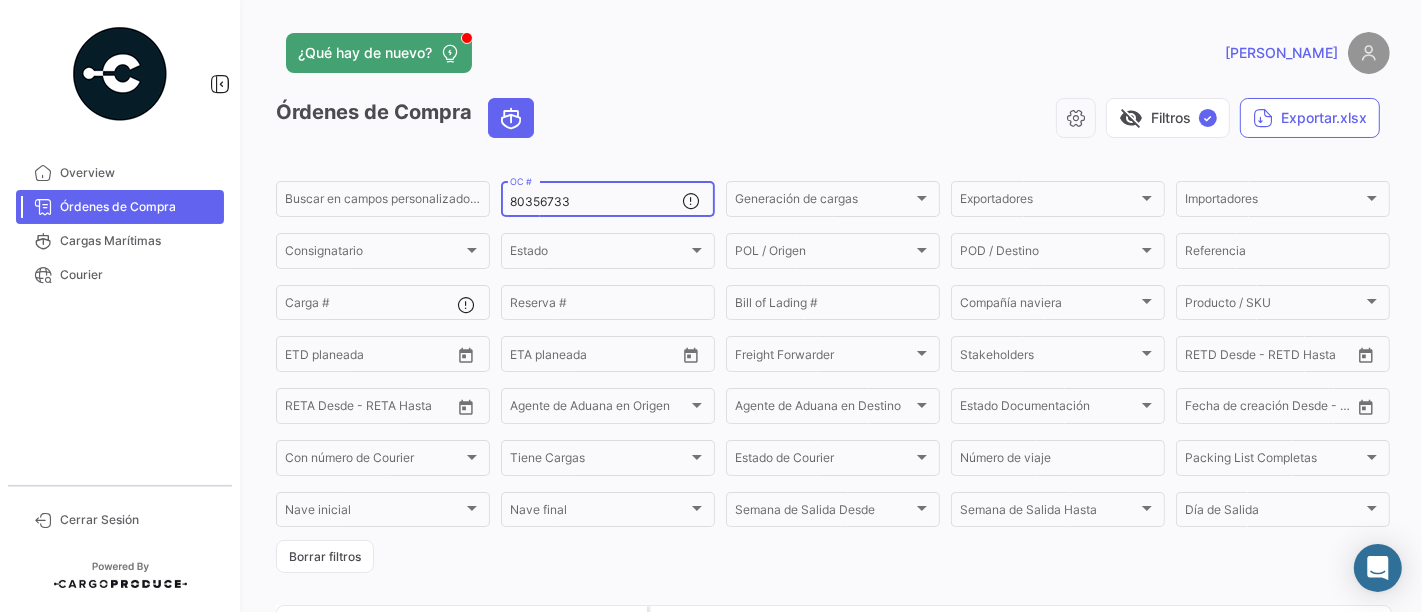 click on "80356733" at bounding box center [596, 202] 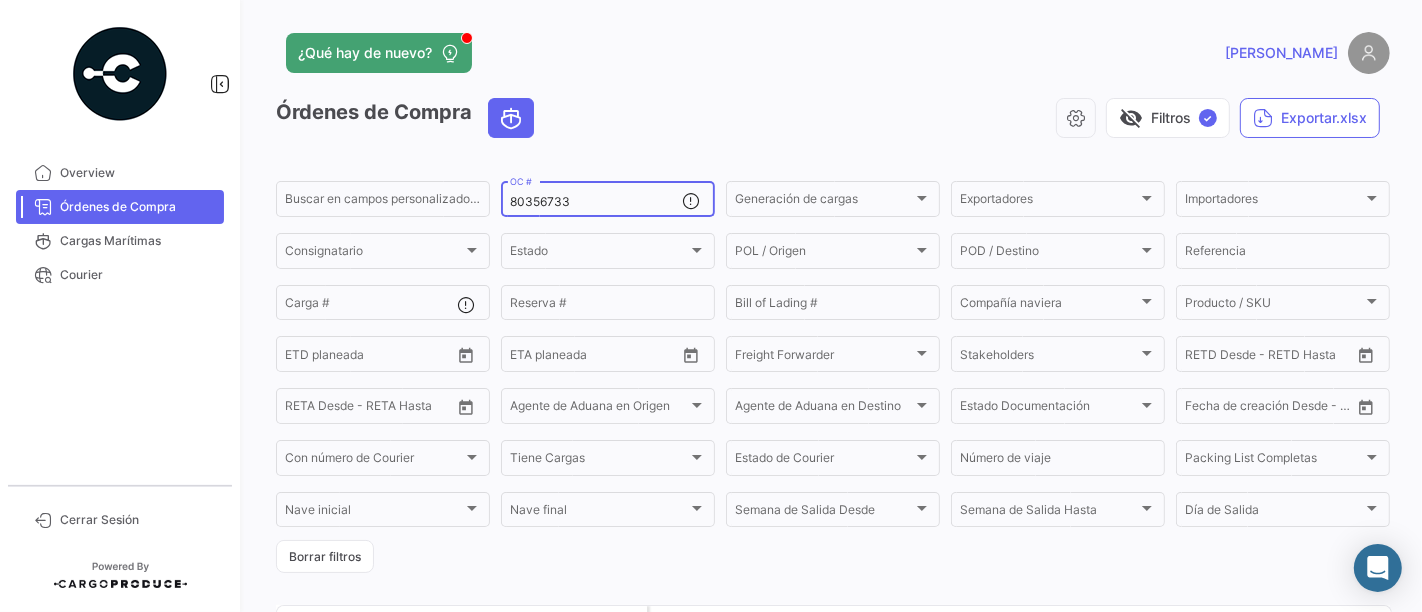 click on "80356733" at bounding box center (596, 202) 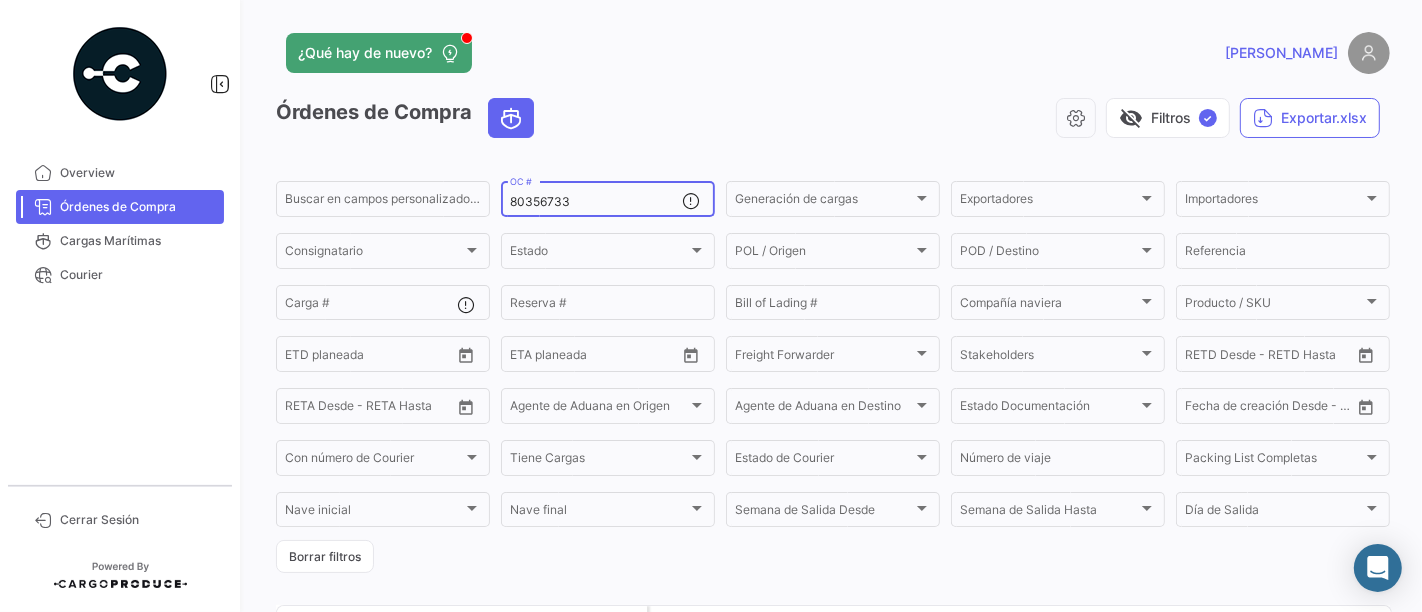 paste on "4" 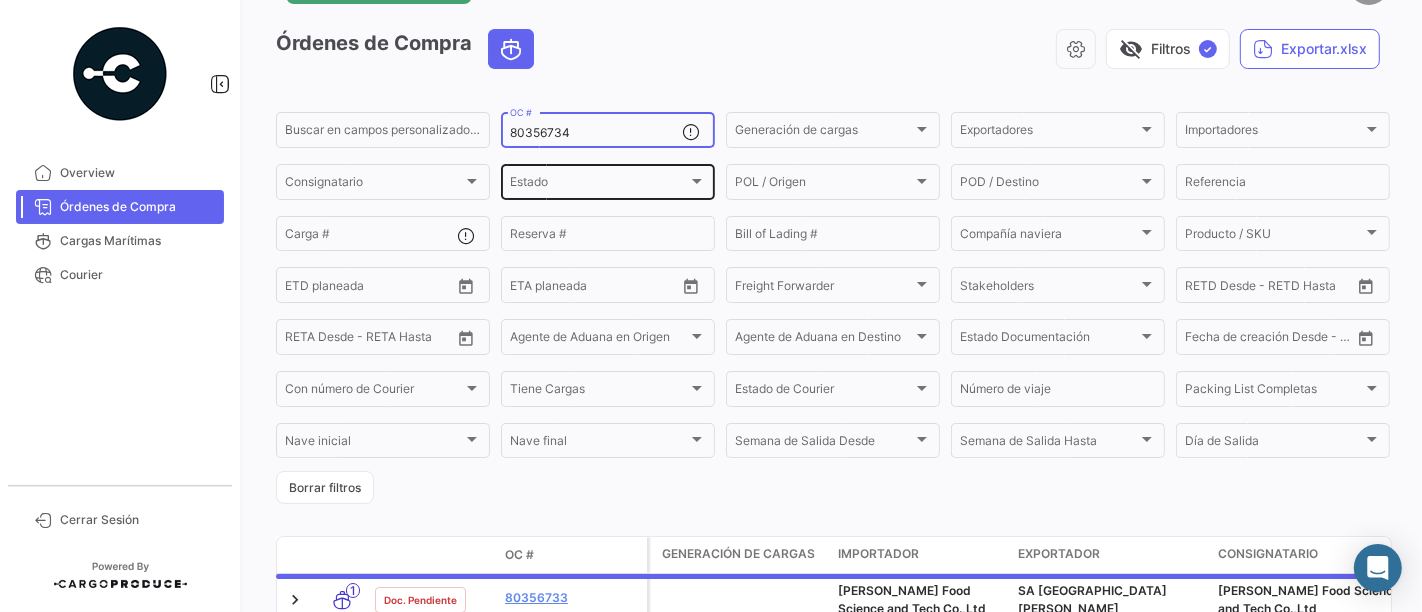 scroll, scrollTop: 191, scrollLeft: 0, axis: vertical 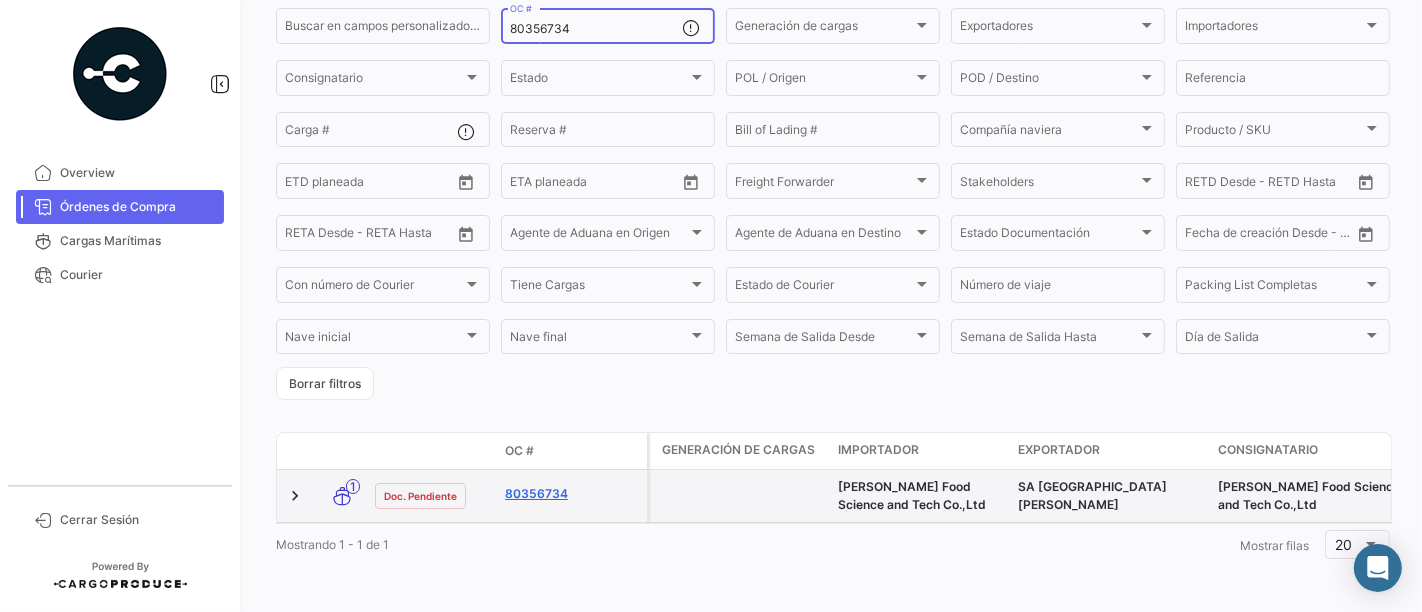 type on "80356734" 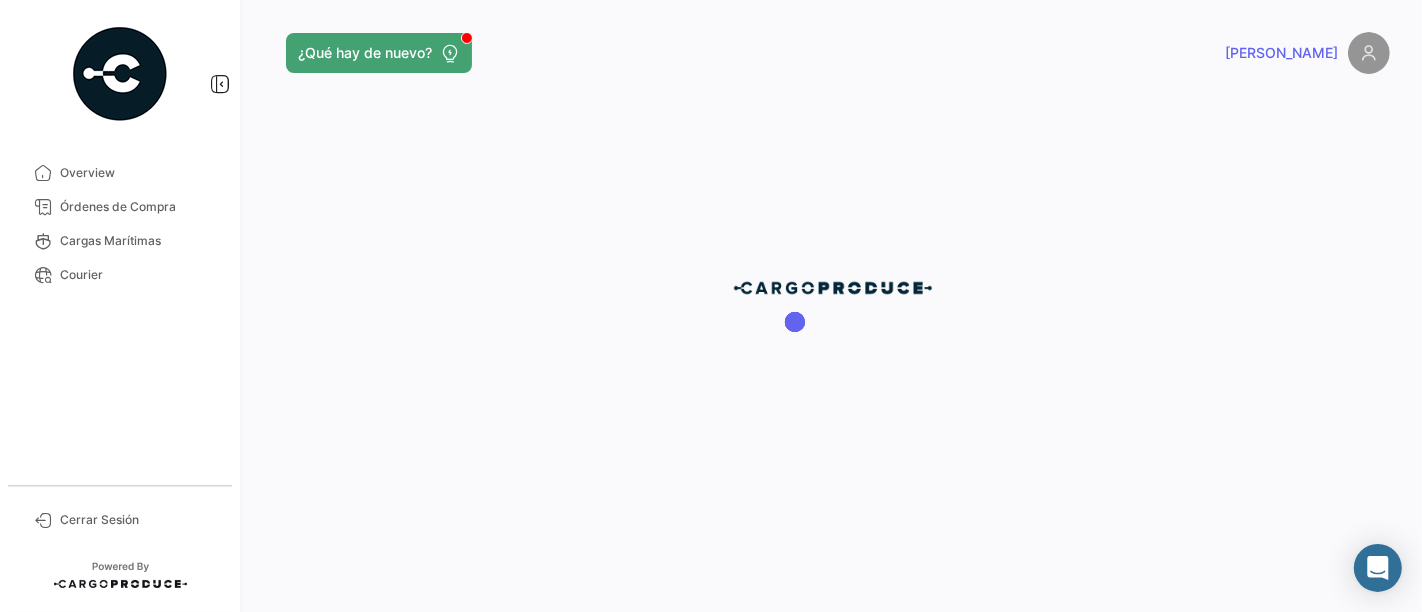 scroll, scrollTop: 0, scrollLeft: 0, axis: both 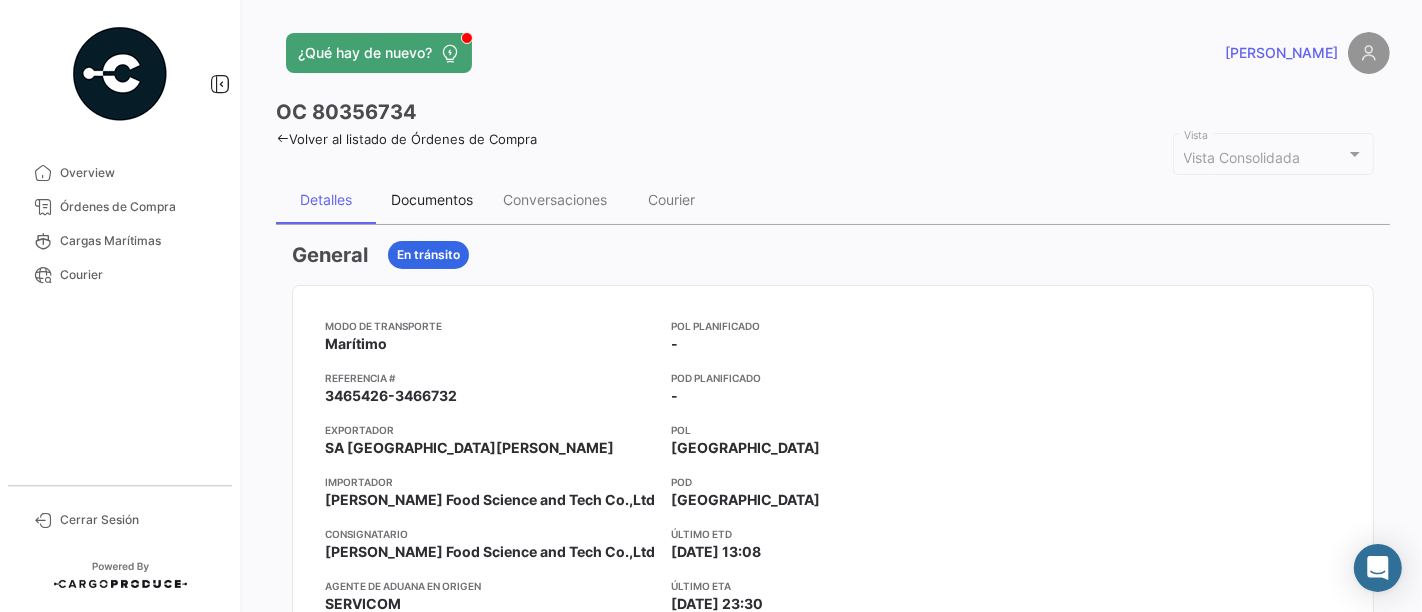 click on "Documentos" at bounding box center (432, 199) 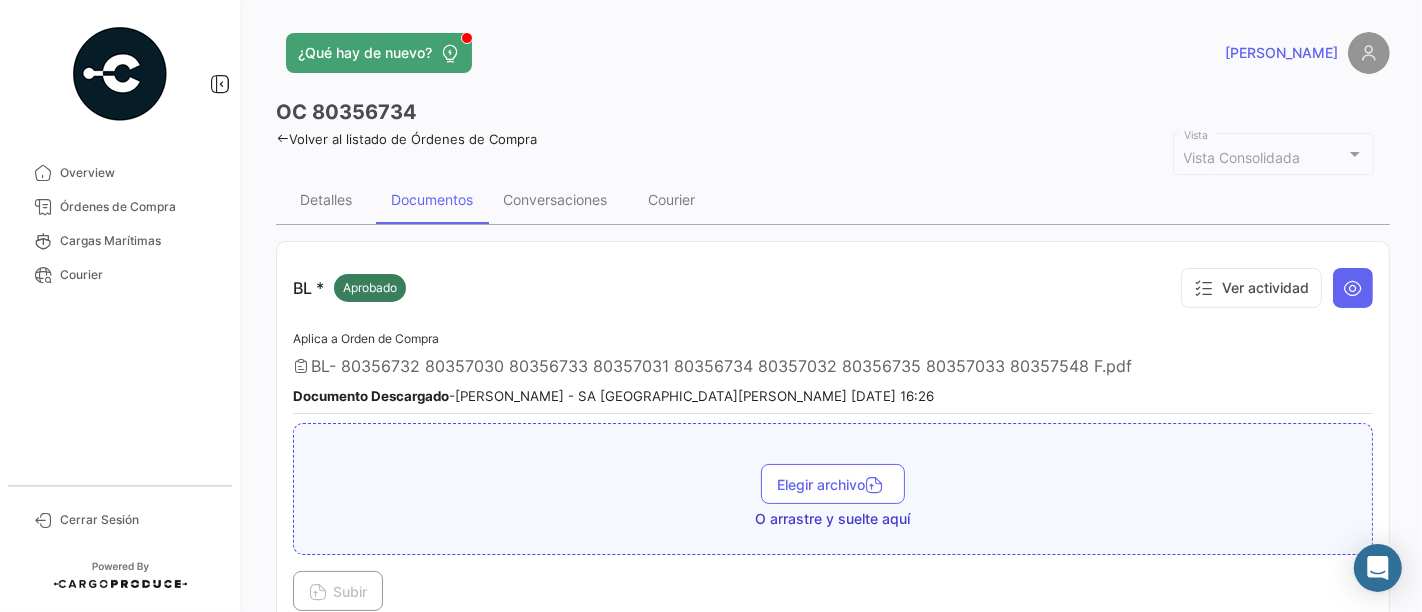 click on "Ver actividad" at bounding box center (1272, 288) 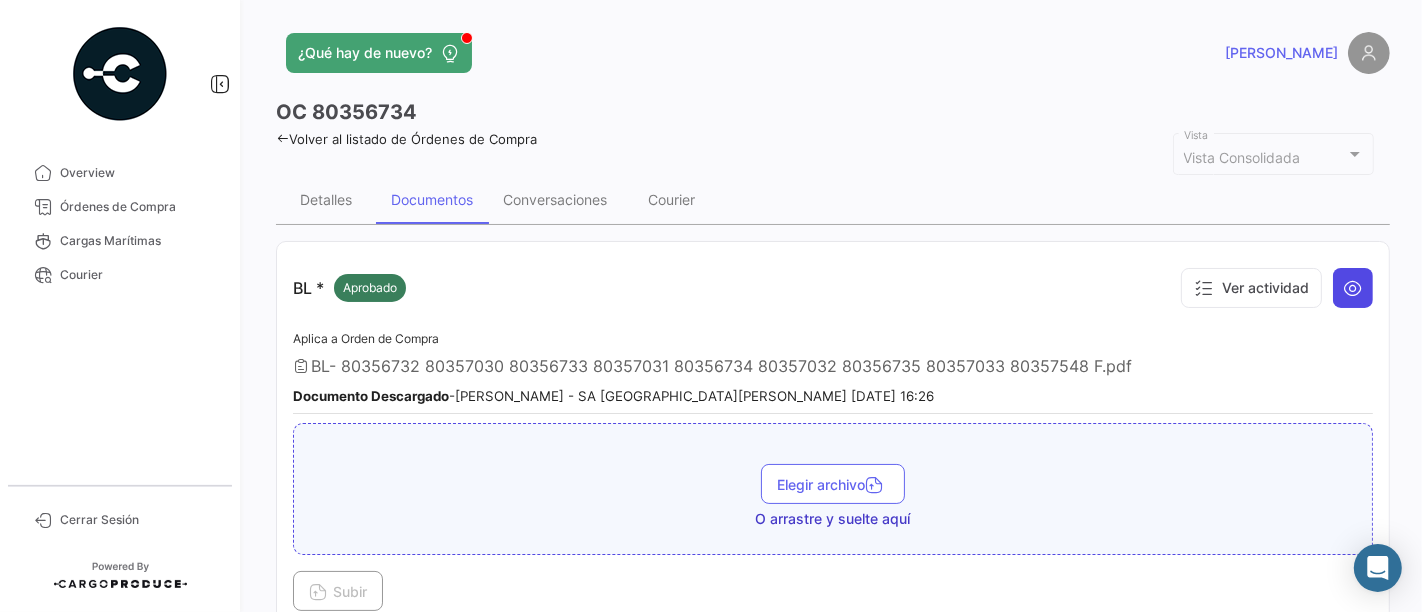 click at bounding box center (1353, 288) 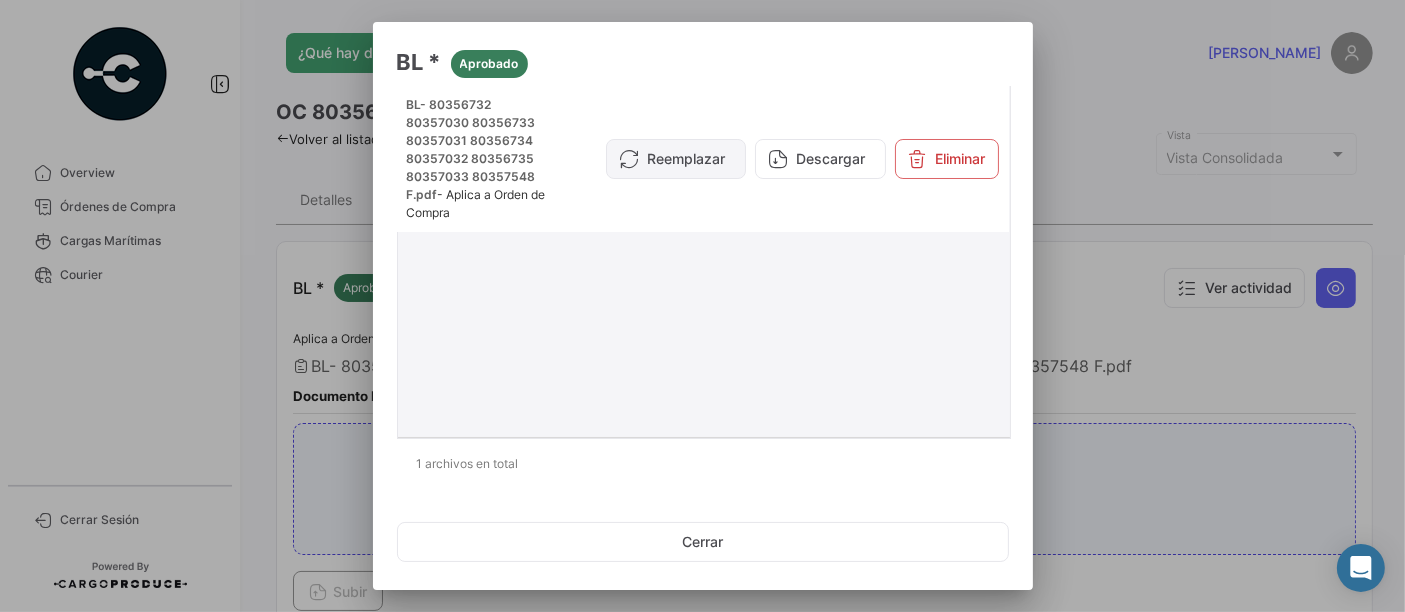 click on "Reemplazar" at bounding box center [676, 159] 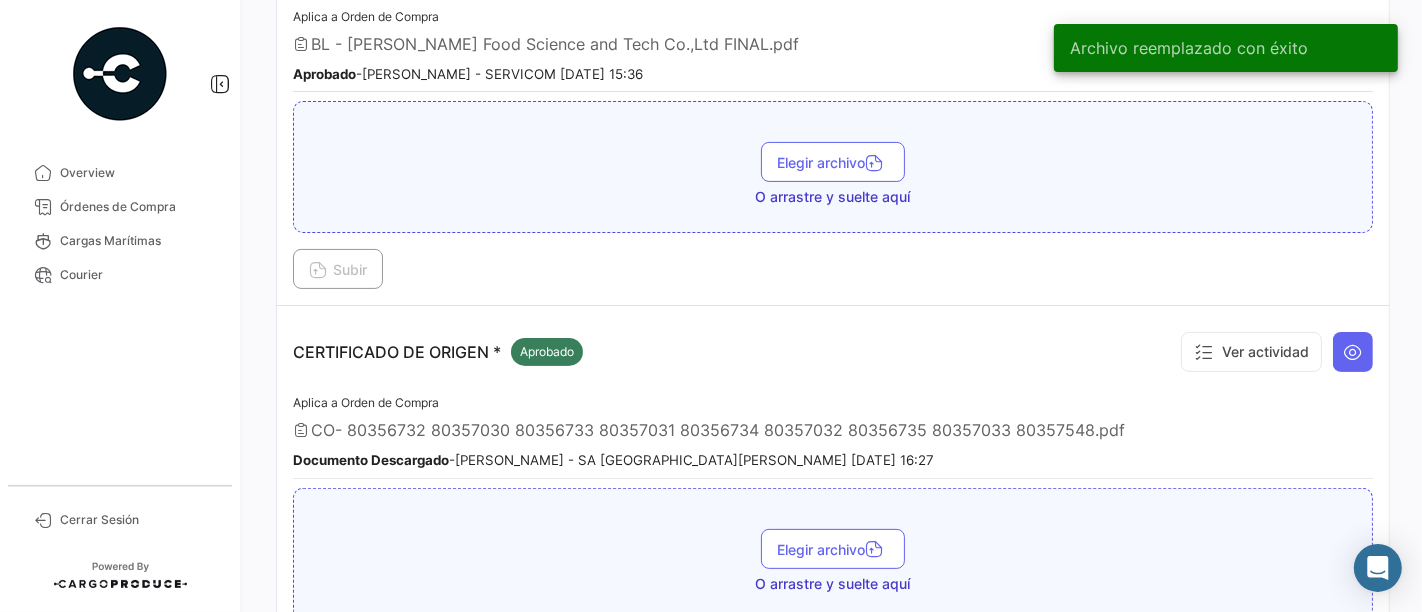 scroll, scrollTop: 333, scrollLeft: 0, axis: vertical 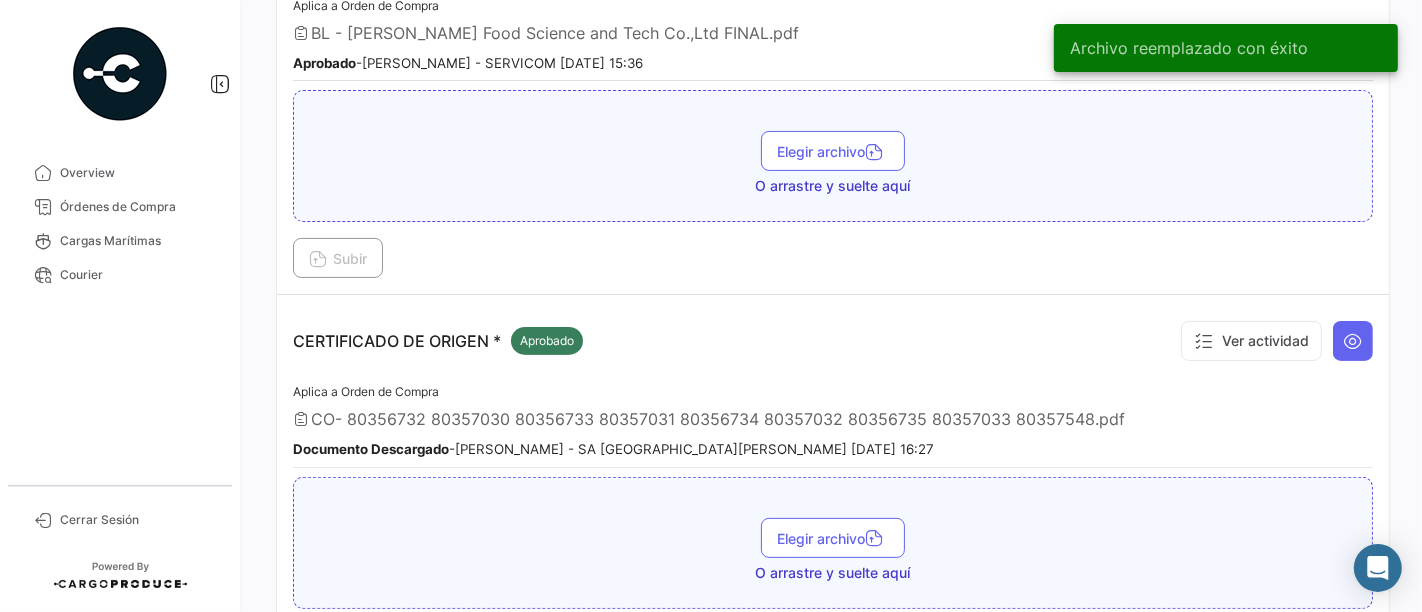 click on "Ver actividad" at bounding box center (1272, 341) 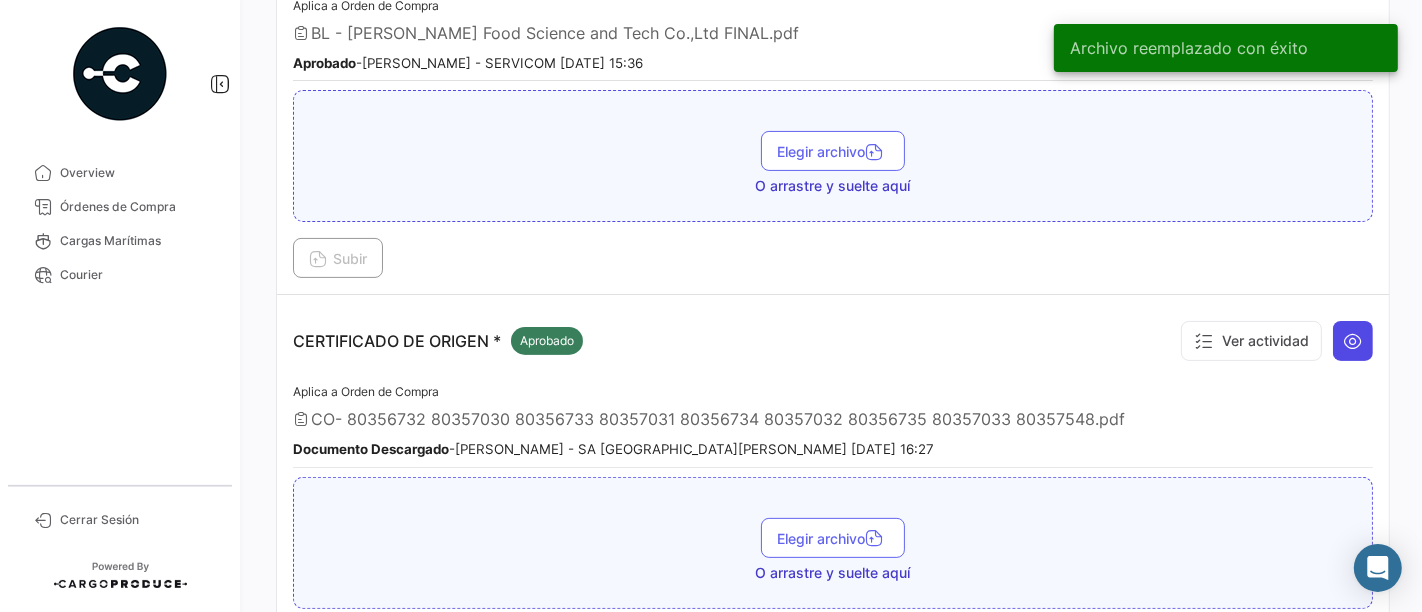 click at bounding box center [1353, 341] 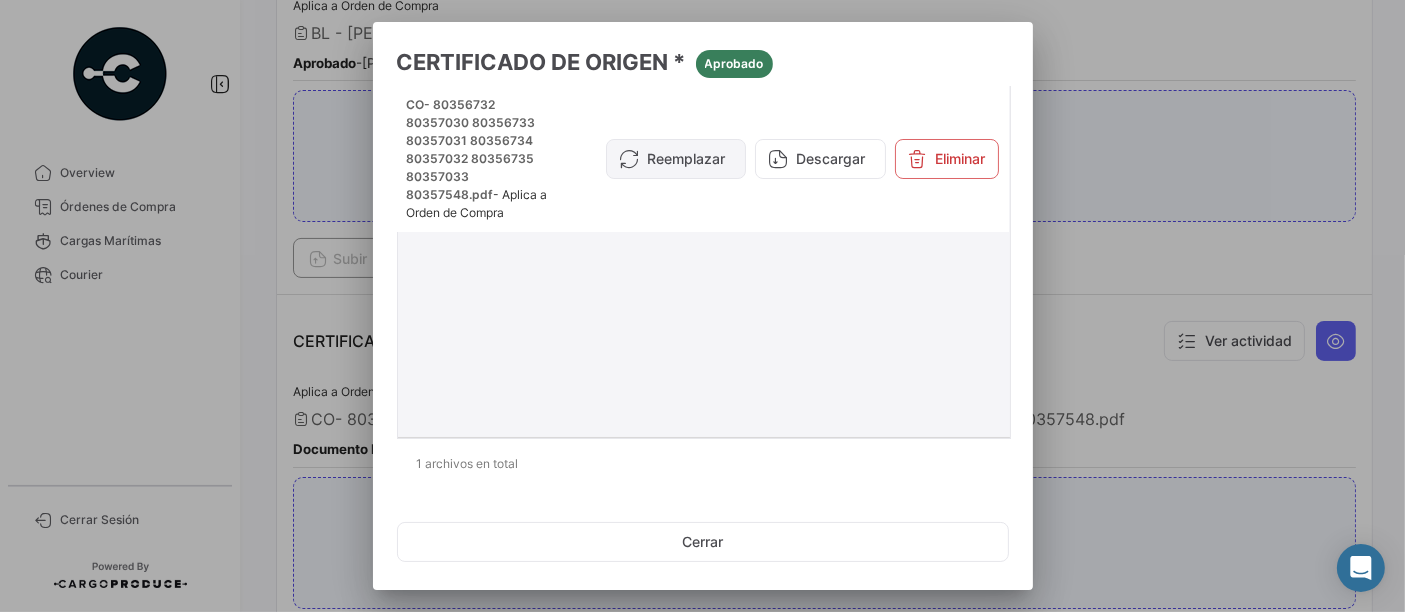 click on "Reemplazar" at bounding box center [676, 159] 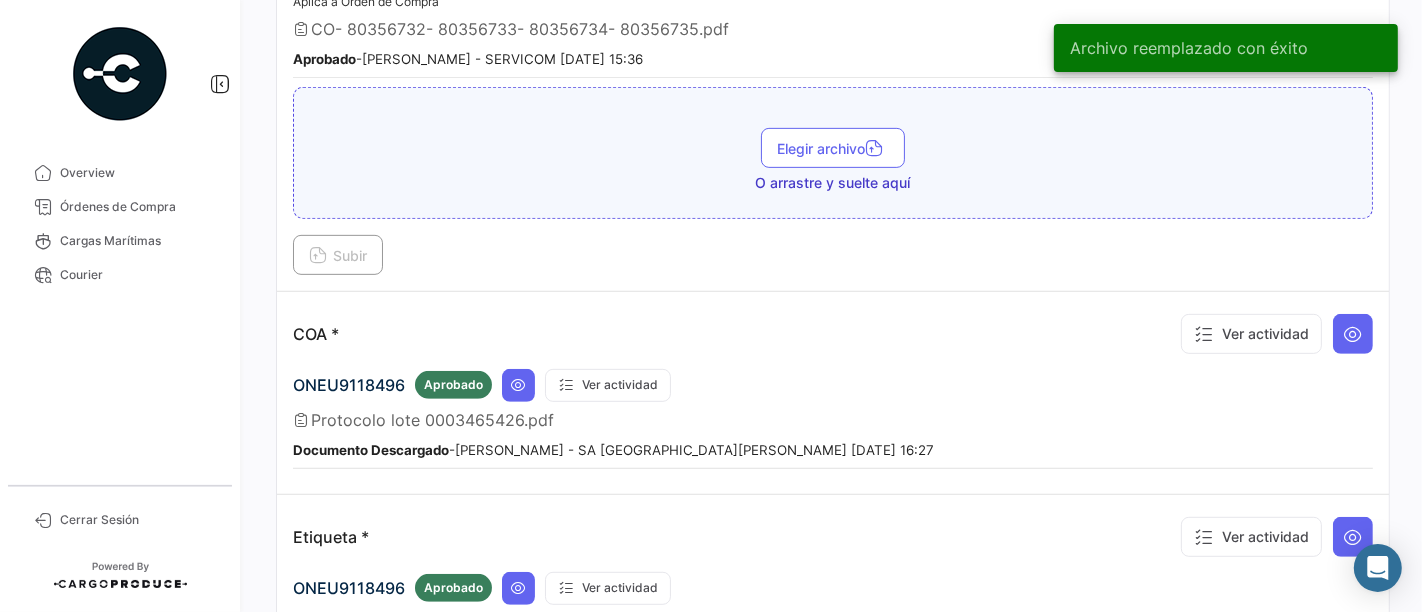 scroll, scrollTop: 888, scrollLeft: 0, axis: vertical 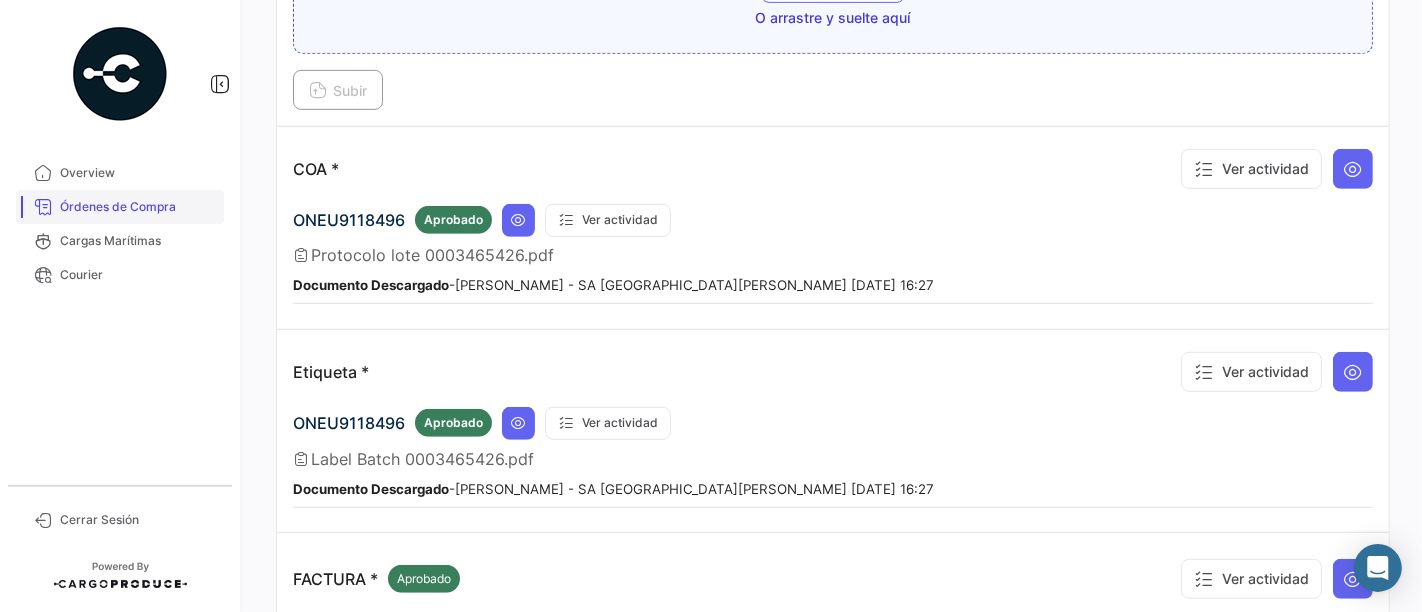 click on "Órdenes de Compra" at bounding box center [138, 207] 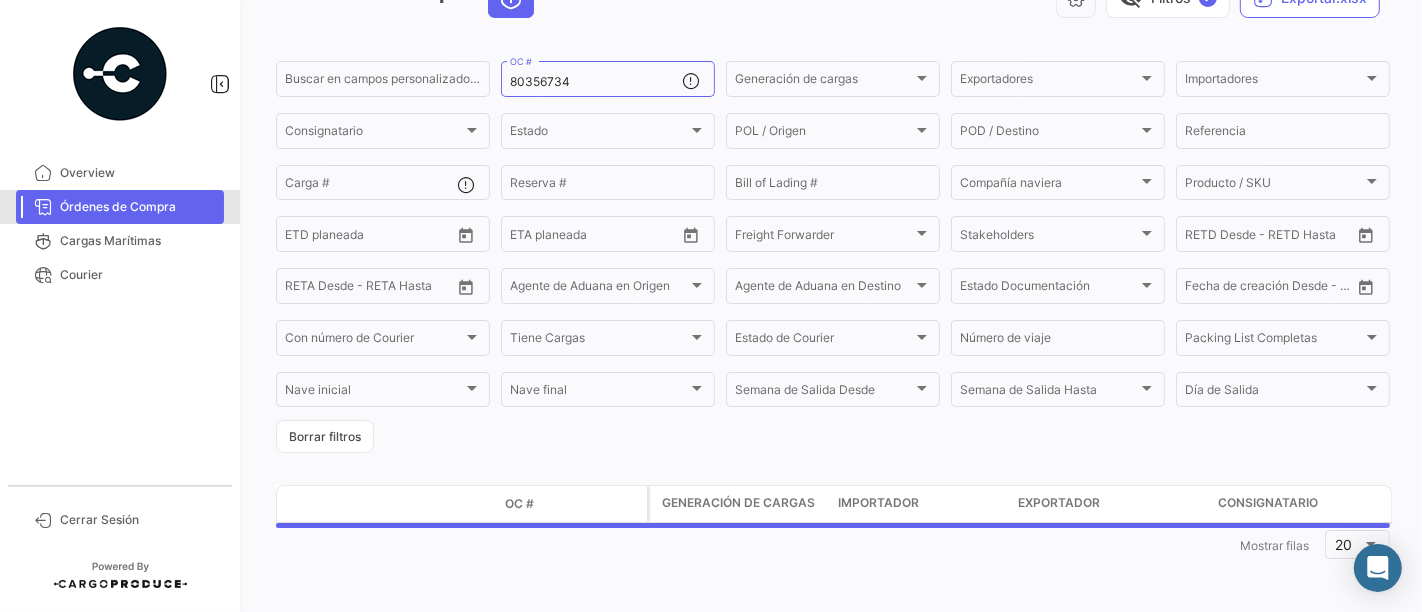 scroll, scrollTop: 0, scrollLeft: 0, axis: both 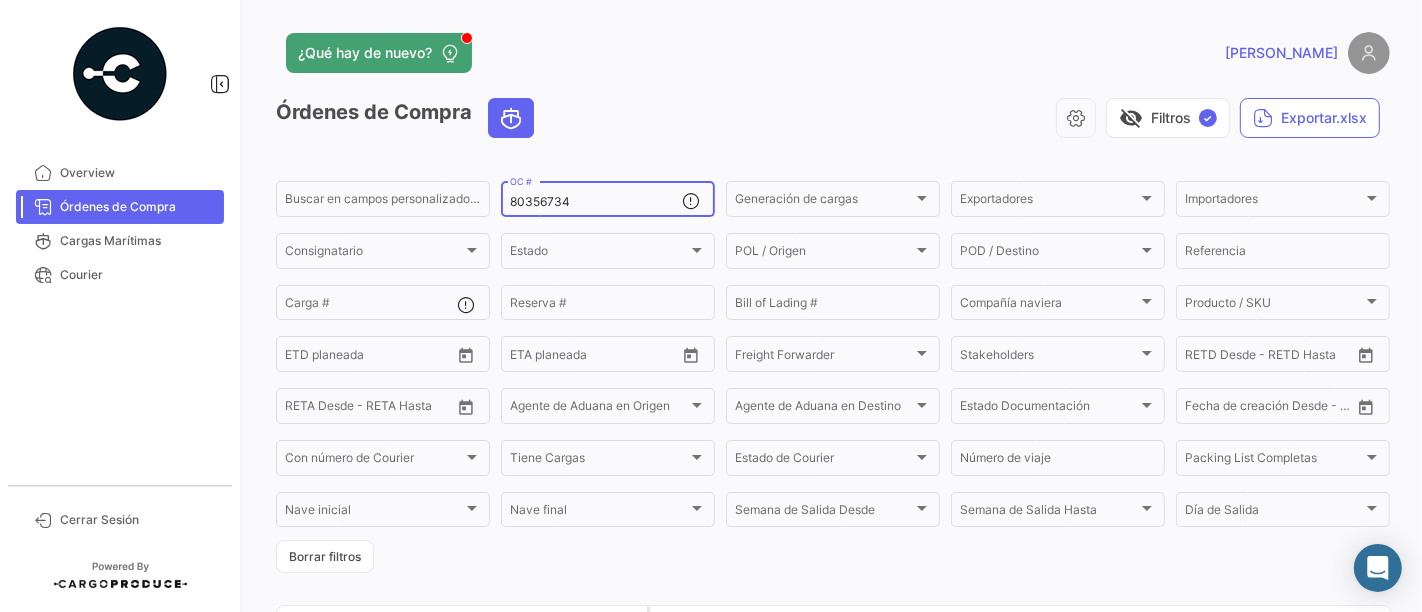 drag, startPoint x: 577, startPoint y: 205, endPoint x: 467, endPoint y: 212, distance: 110.2225 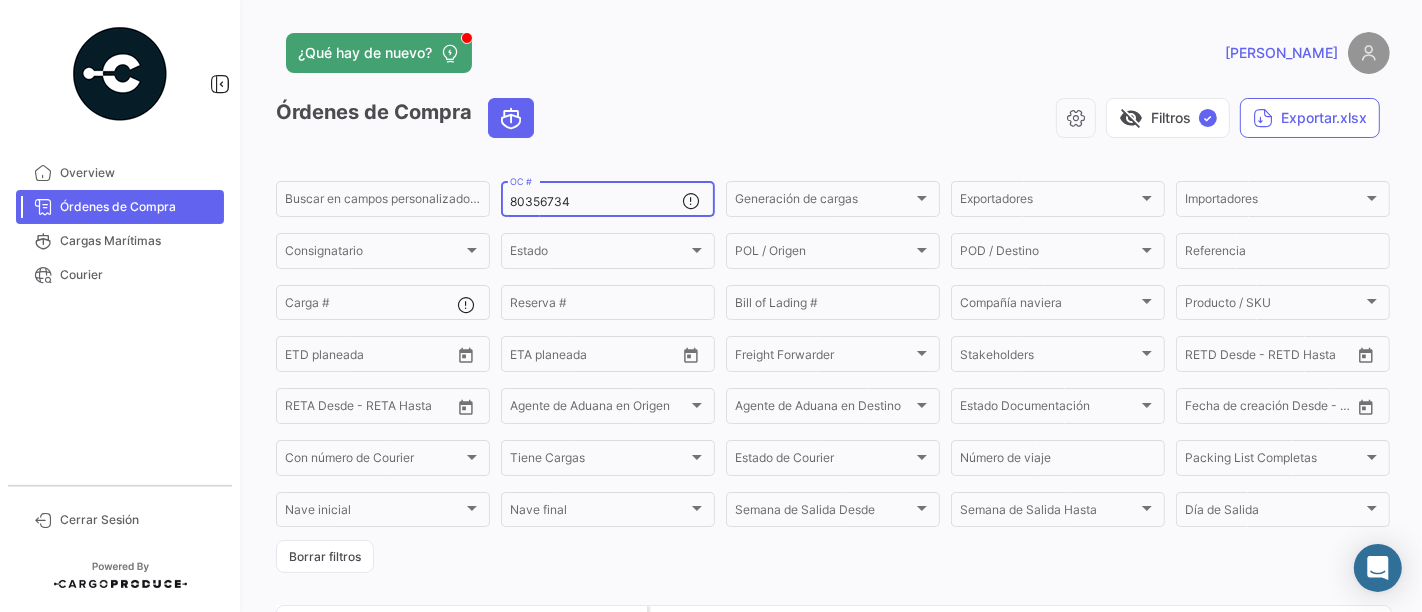 click on "80356734  OC #" 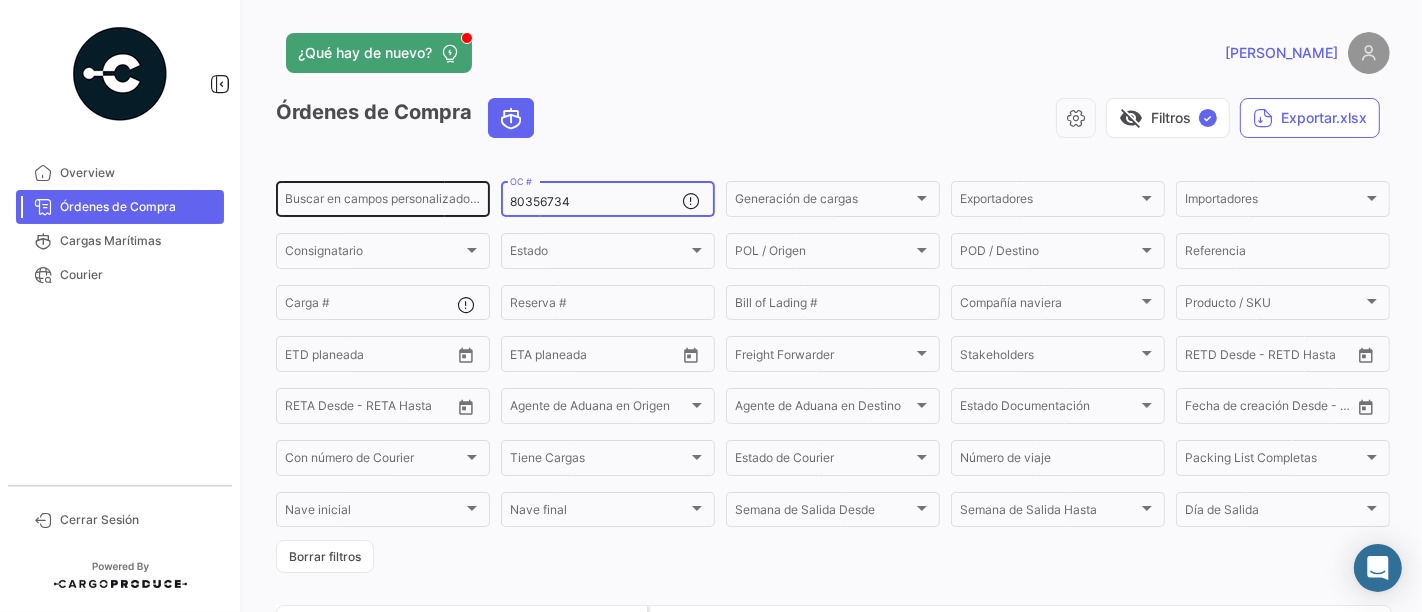 paste on "5" 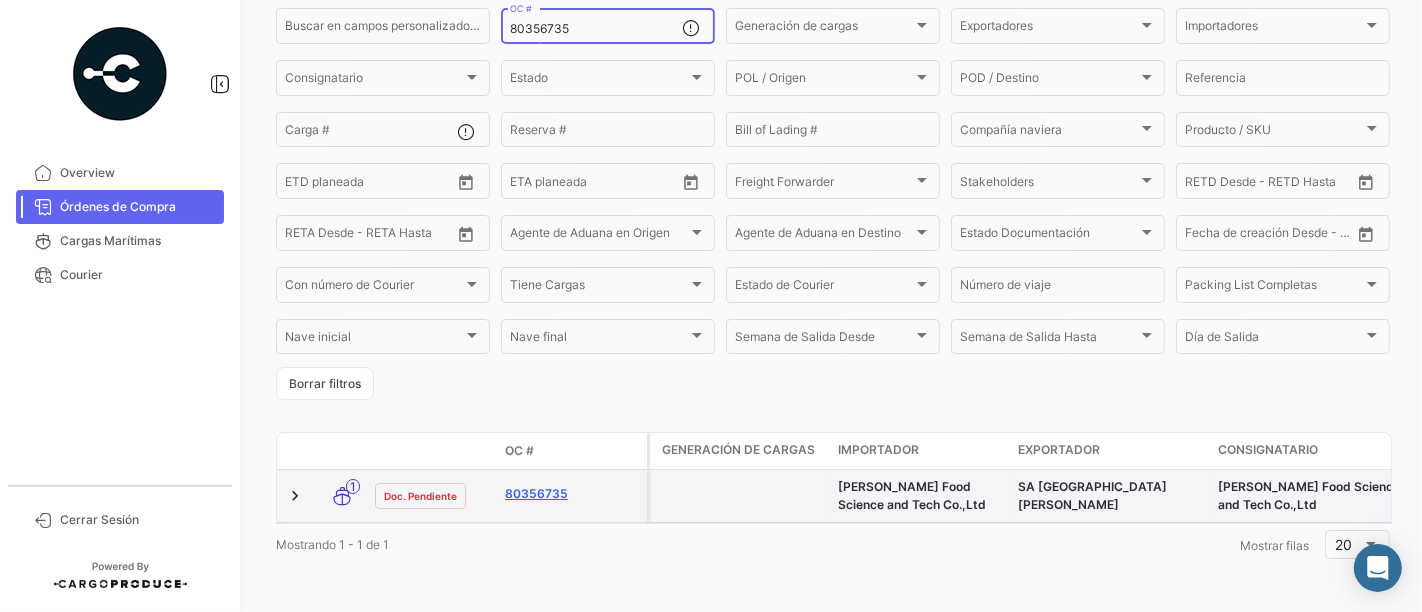 scroll, scrollTop: 191, scrollLeft: 0, axis: vertical 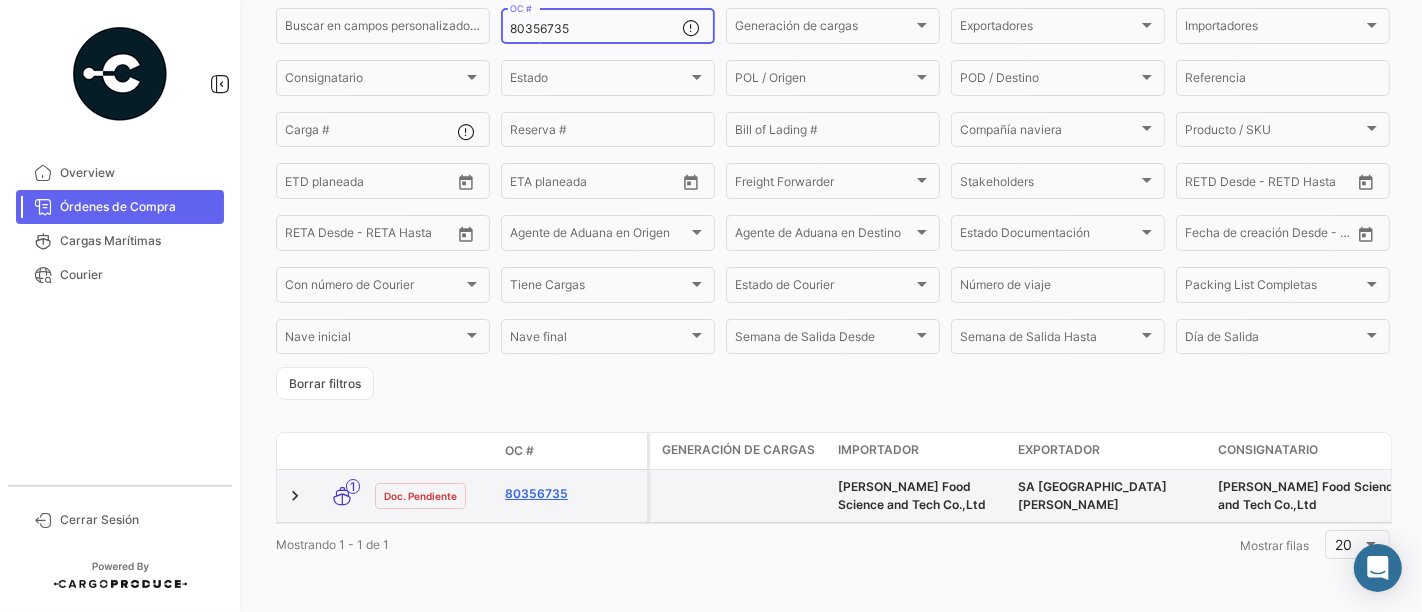 type on "80356735" 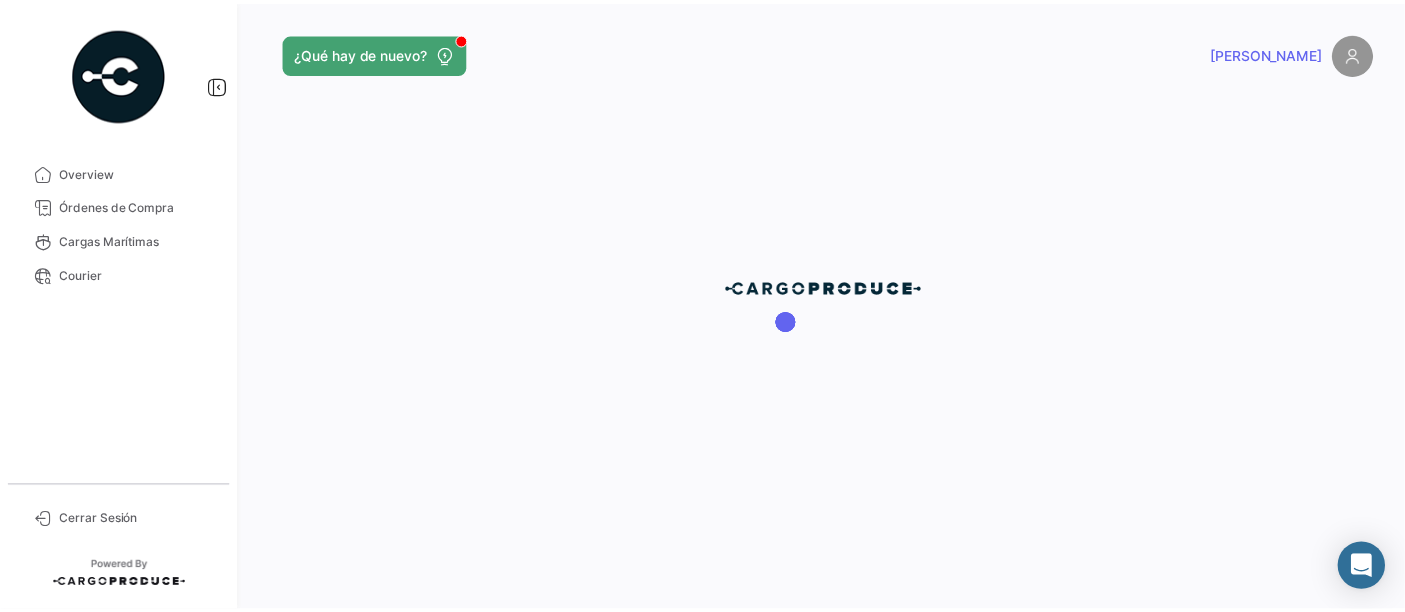 scroll, scrollTop: 0, scrollLeft: 0, axis: both 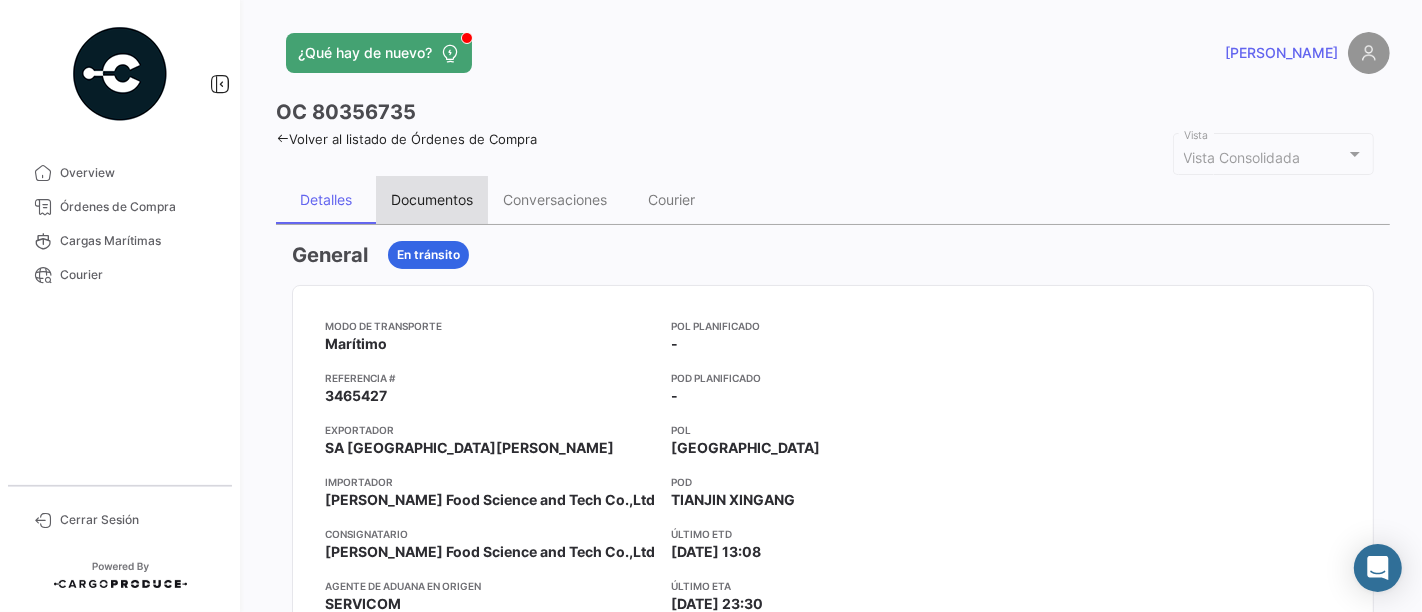 click on "Documentos" at bounding box center (432, 199) 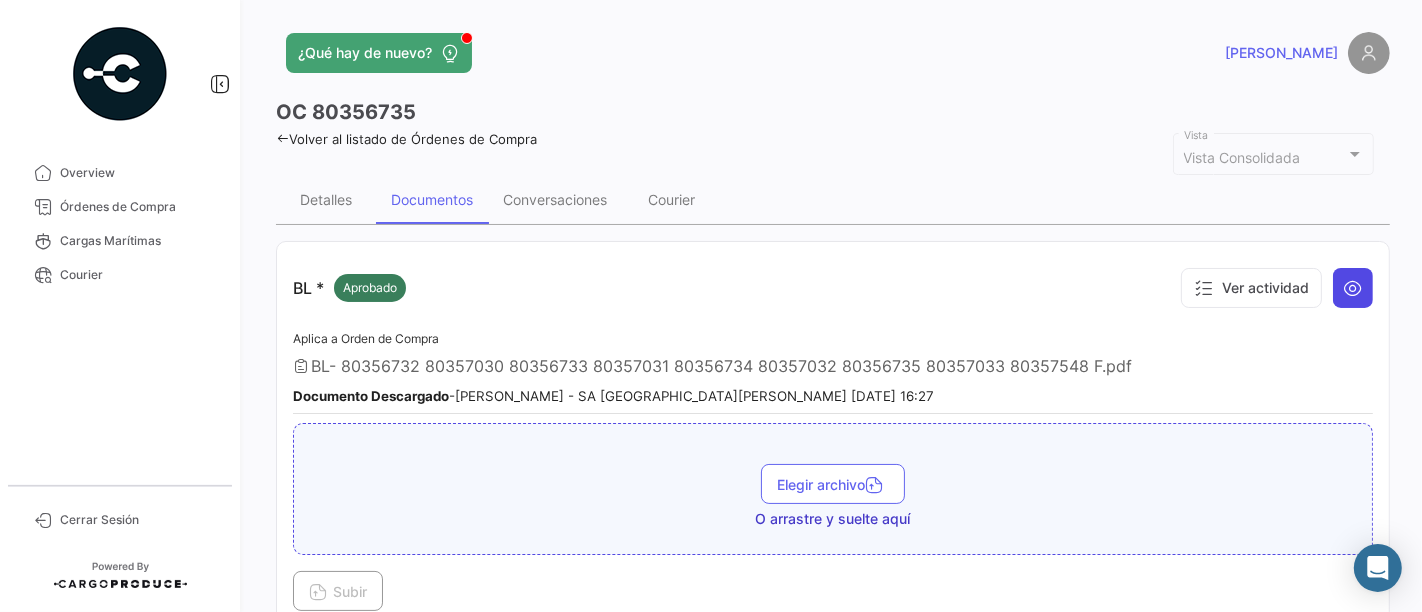 click at bounding box center [1353, 288] 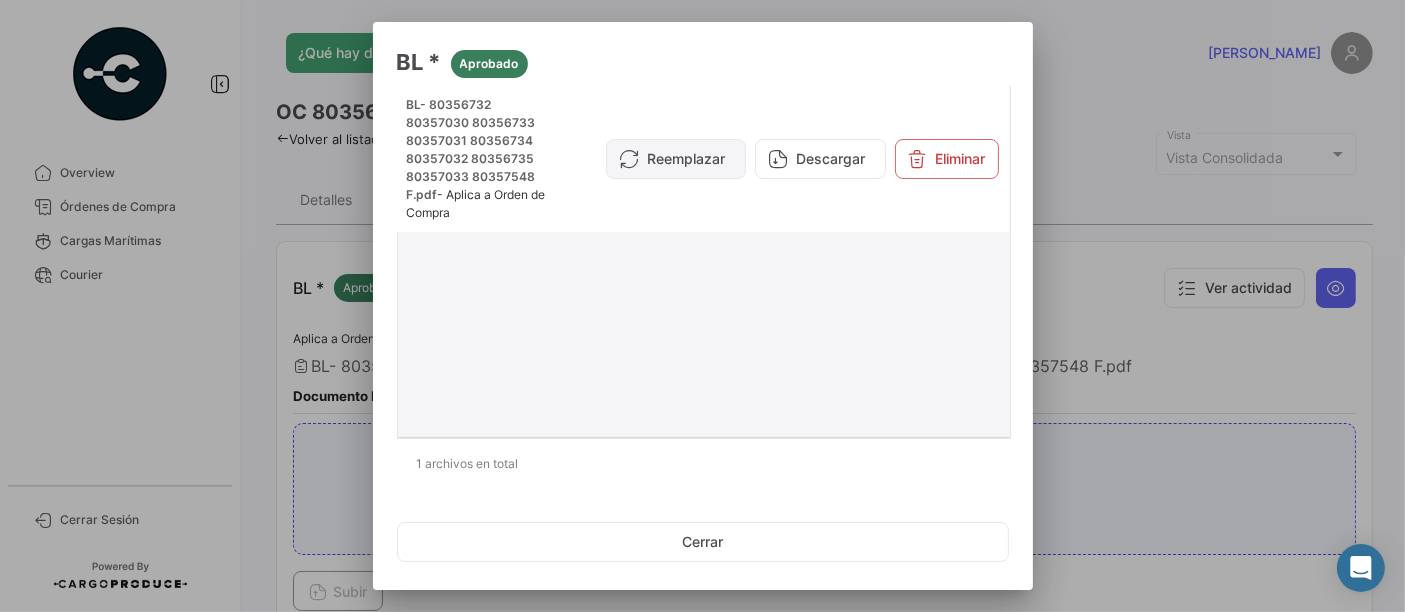 click on "Reemplazar" at bounding box center [676, 159] 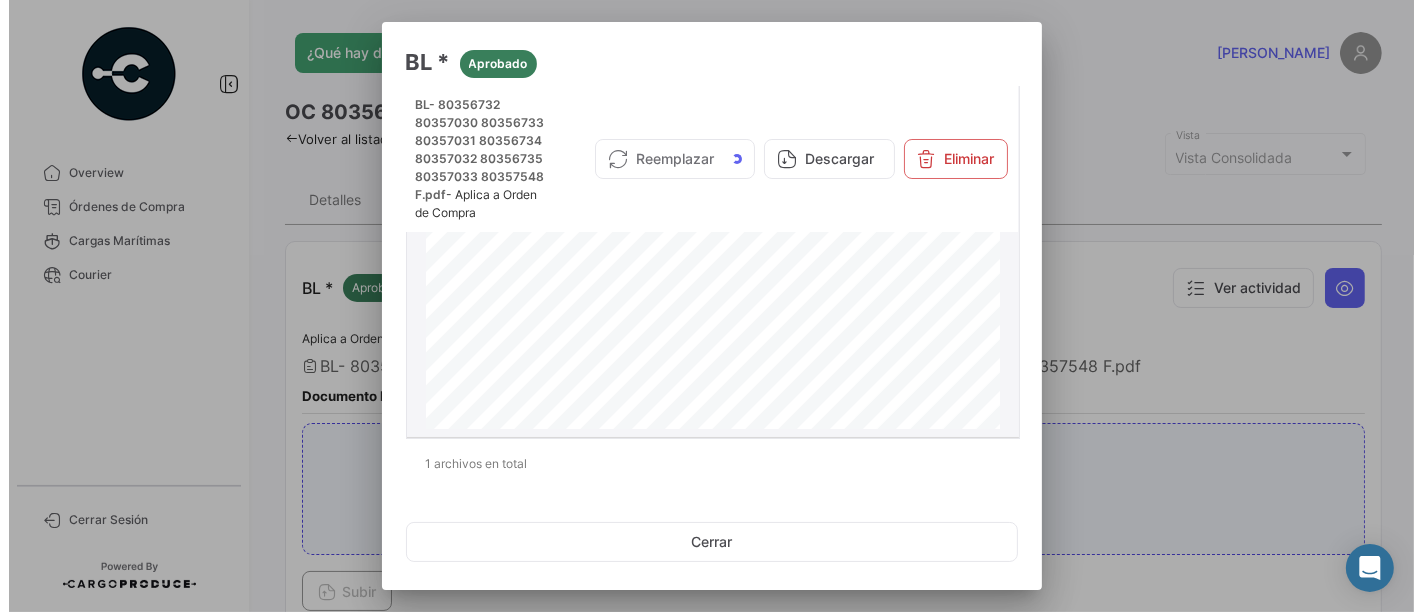 scroll, scrollTop: 111, scrollLeft: 0, axis: vertical 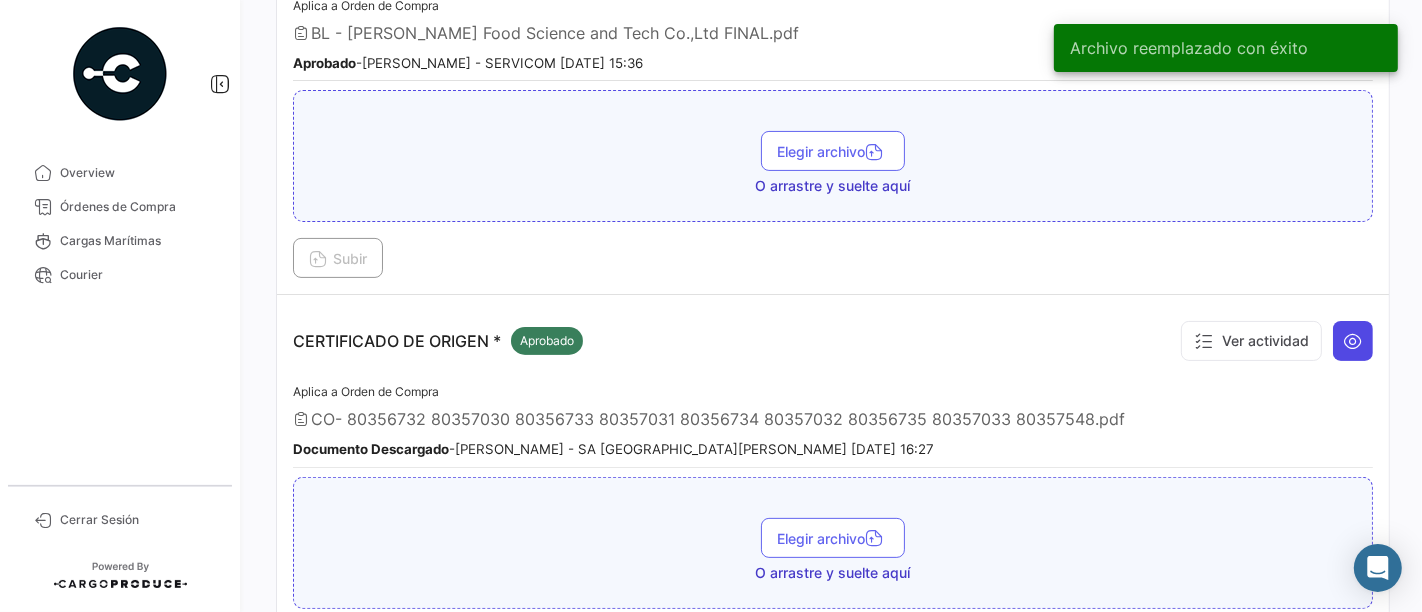 click at bounding box center (1353, 341) 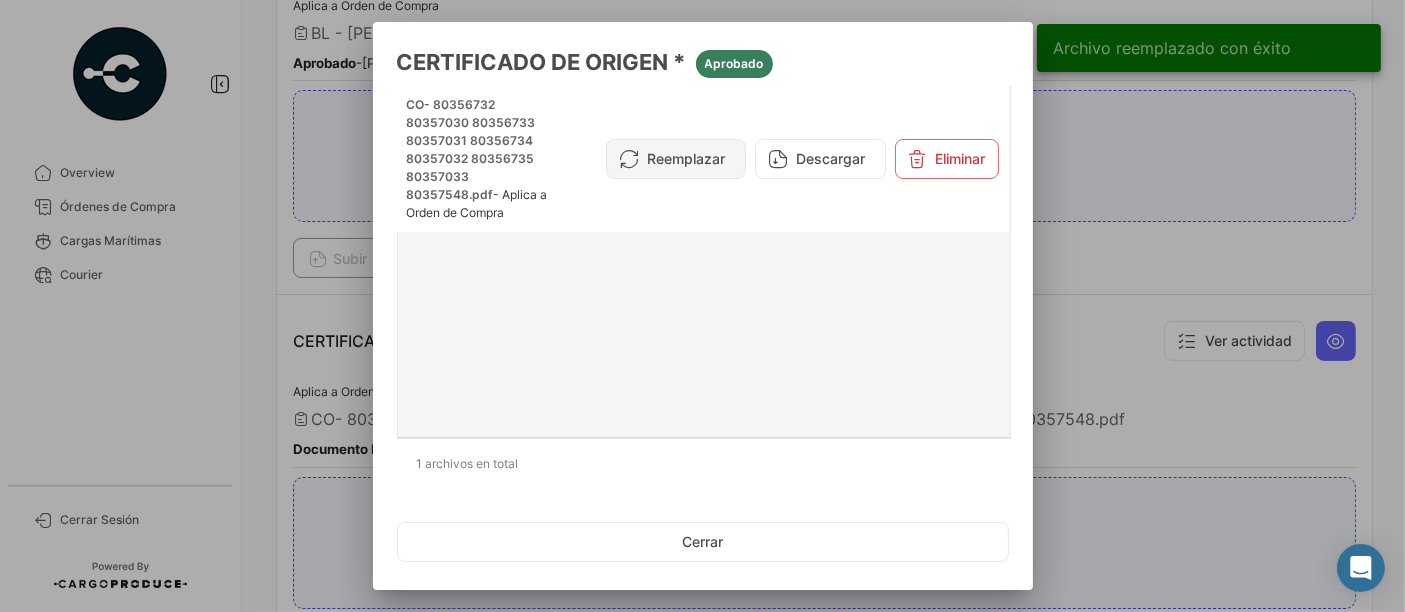 click on "Reemplazar" at bounding box center (676, 159) 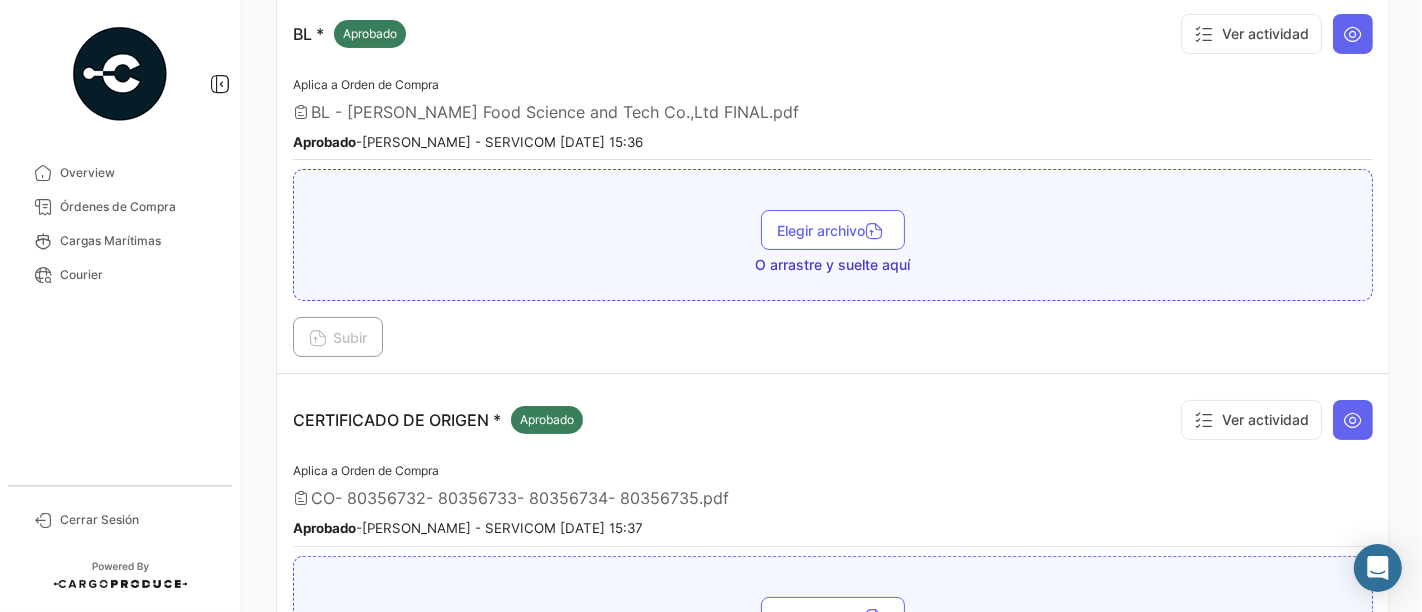 scroll, scrollTop: 111, scrollLeft: 0, axis: vertical 